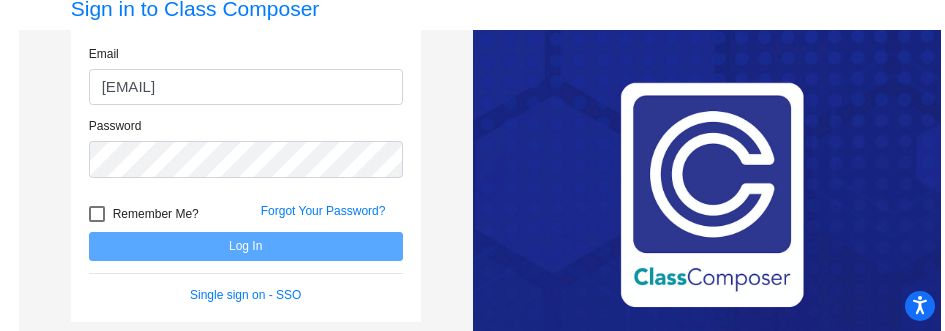 scroll, scrollTop: 0, scrollLeft: 0, axis: both 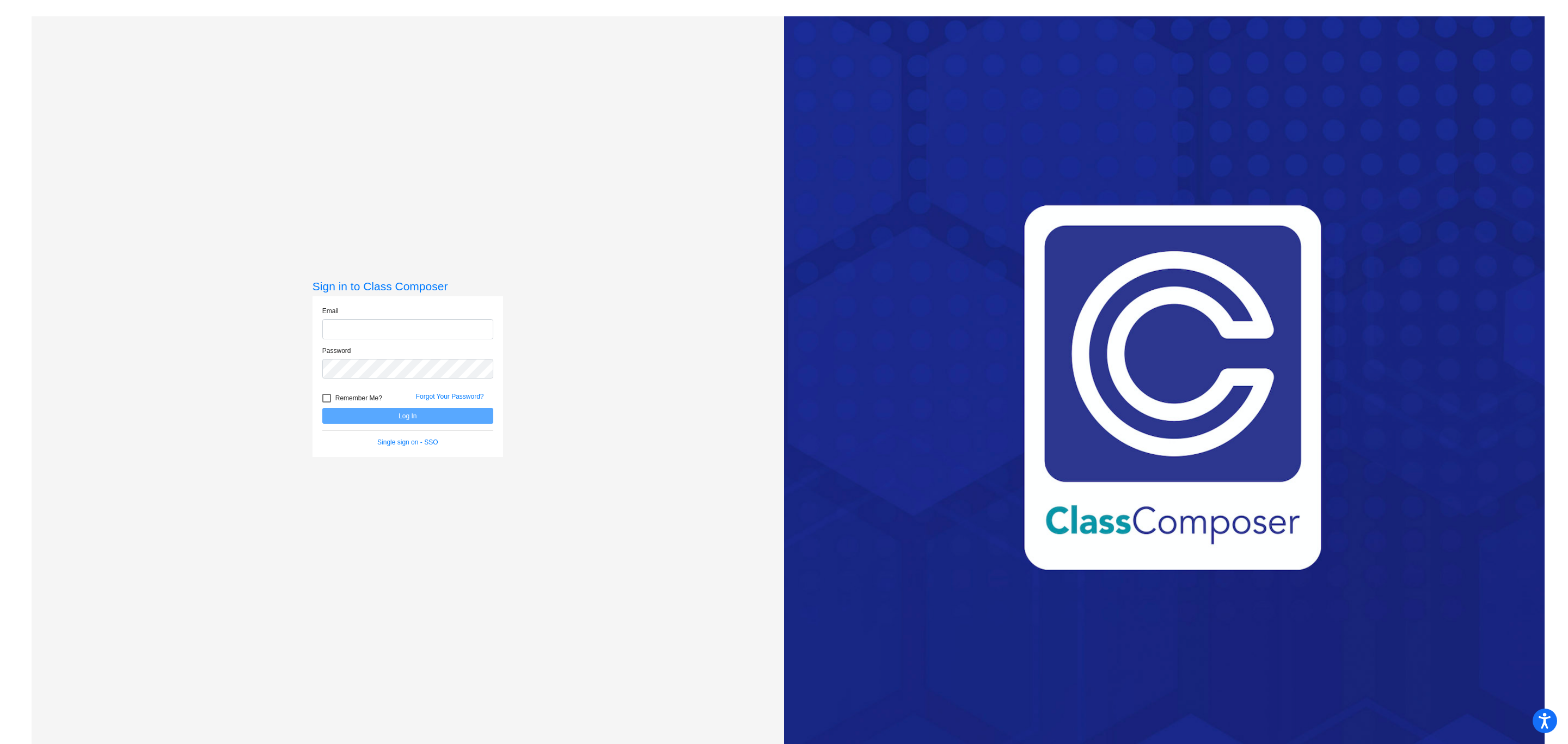 type on "[FIRST]+1@[DOMAIN]" 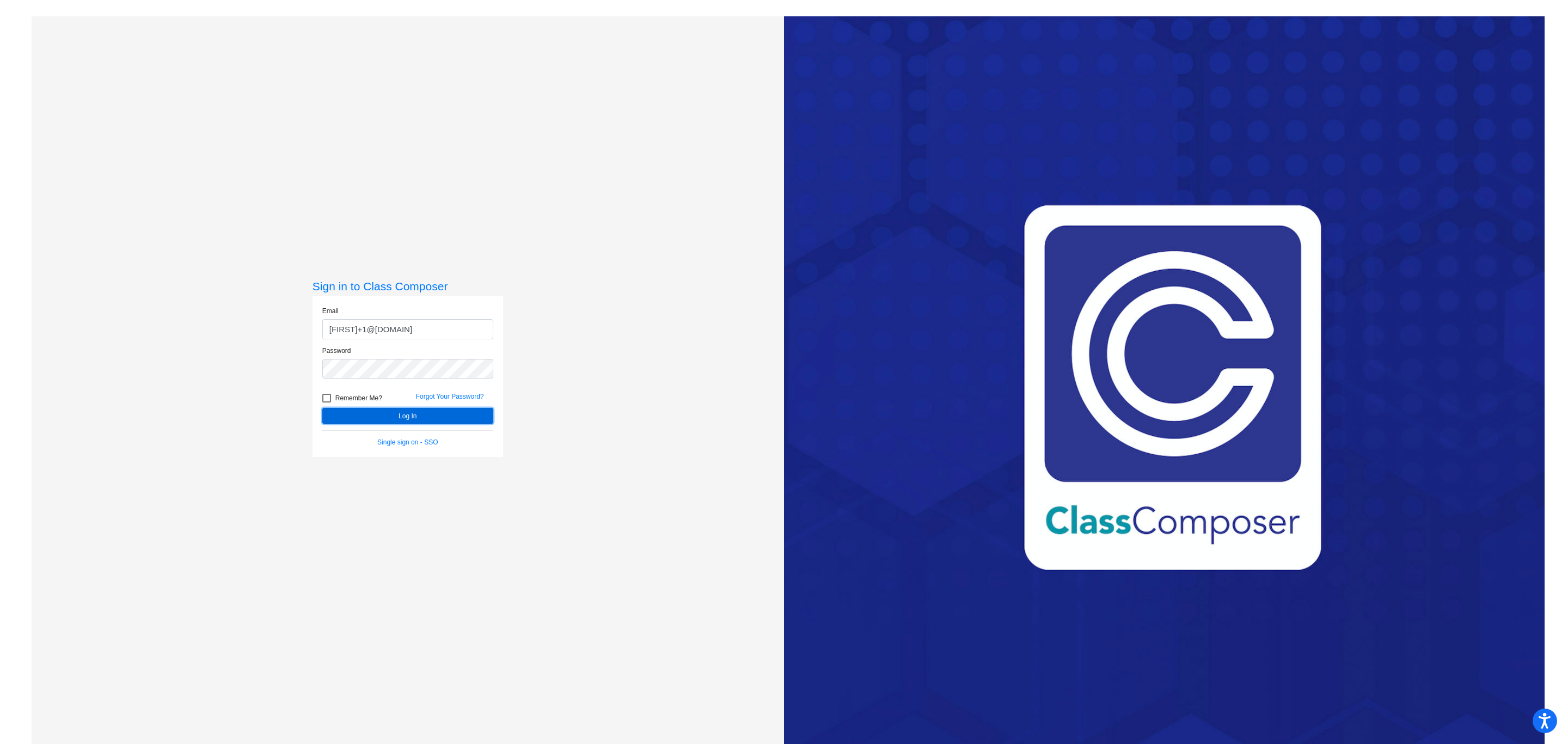 click on "Log In" 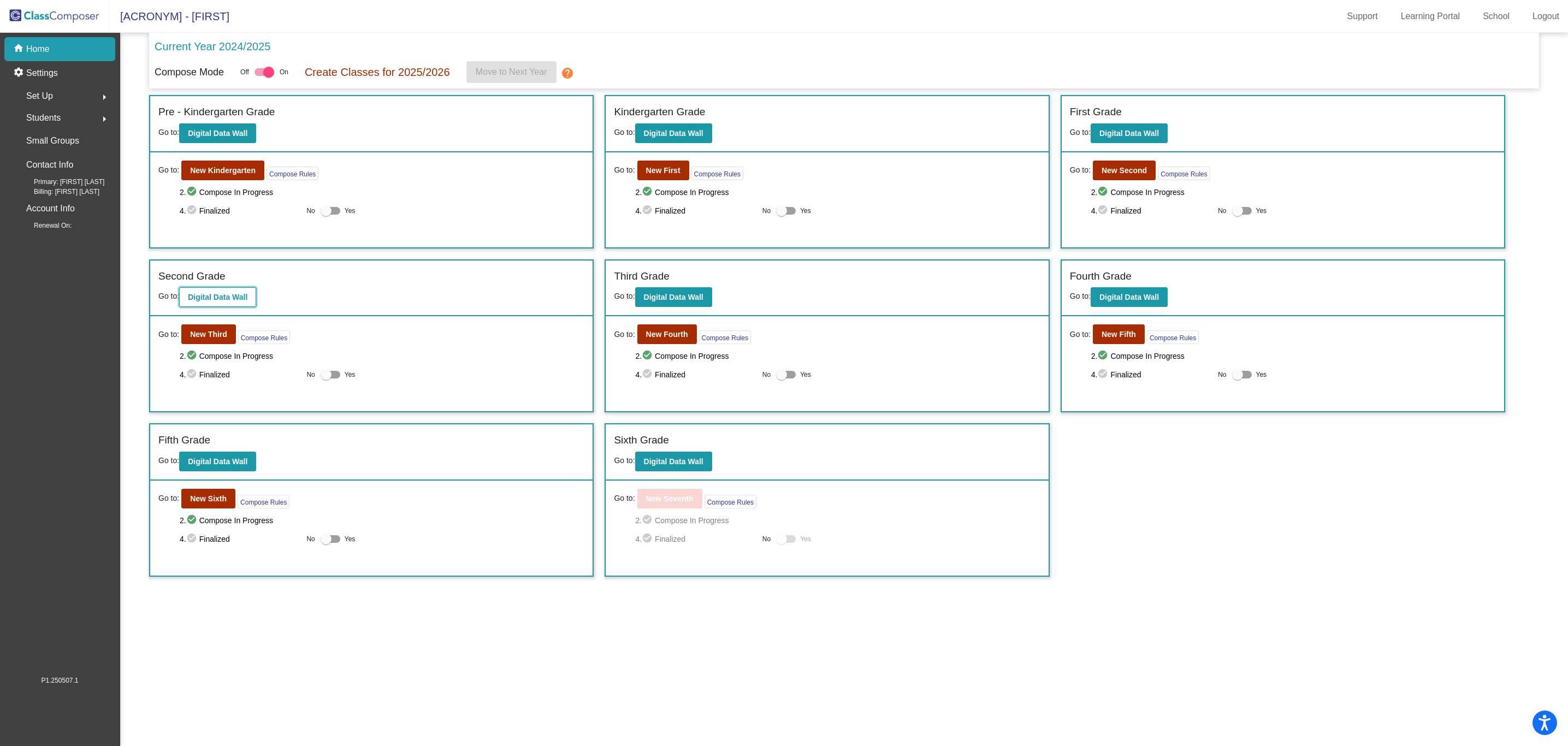 click on "Digital Data Wall" 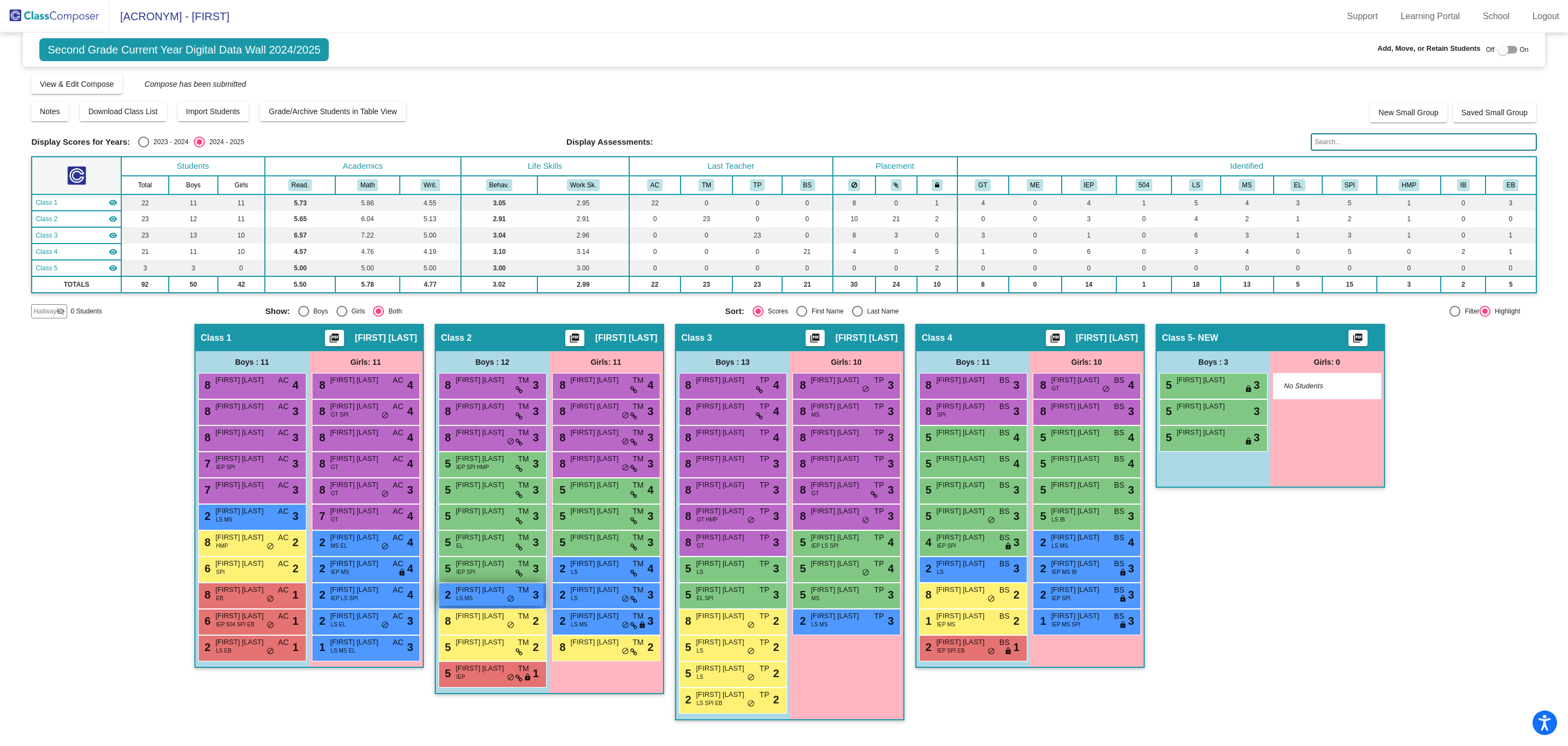 click on "[FIRST] [LAST]" at bounding box center (483, 590) 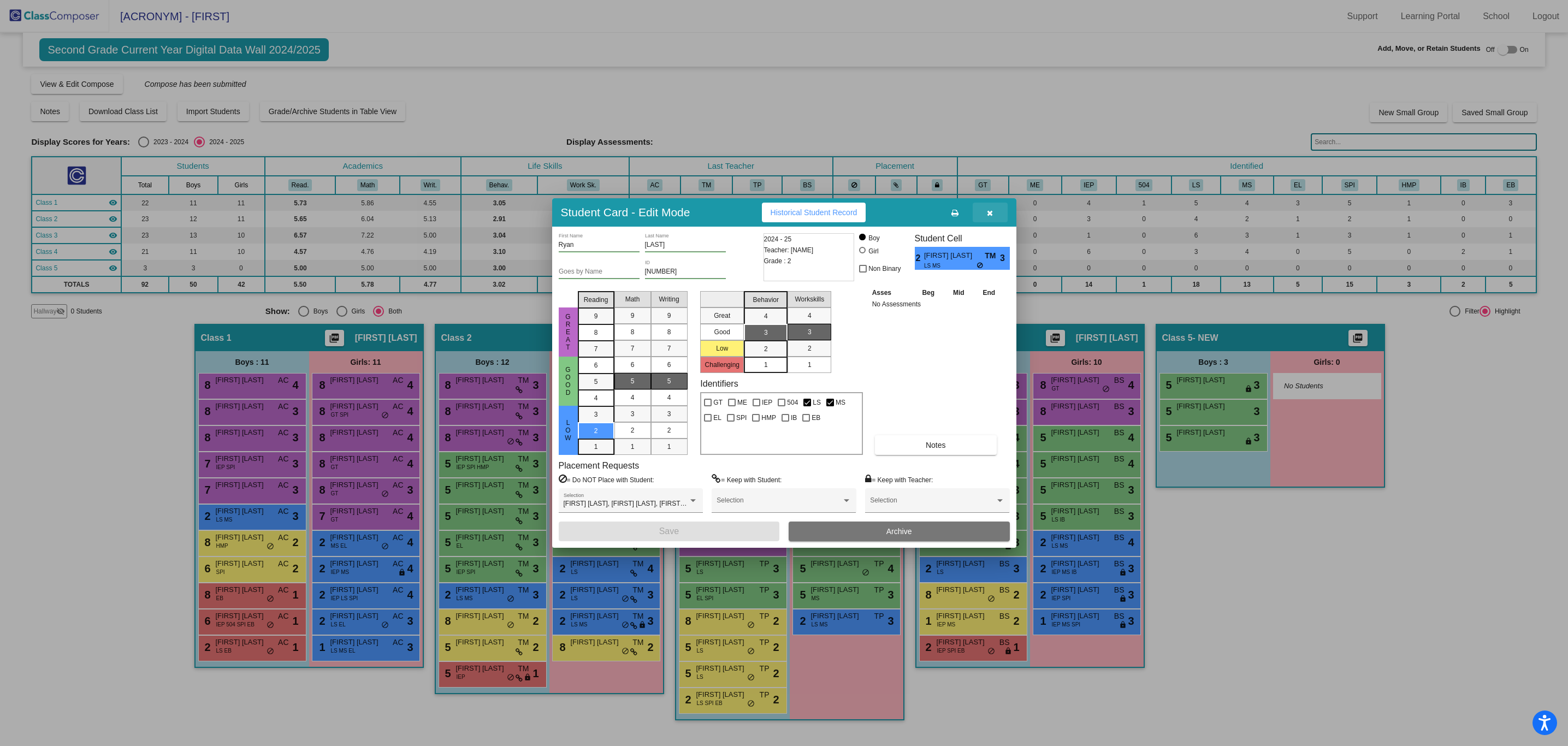 click at bounding box center (990, 213) 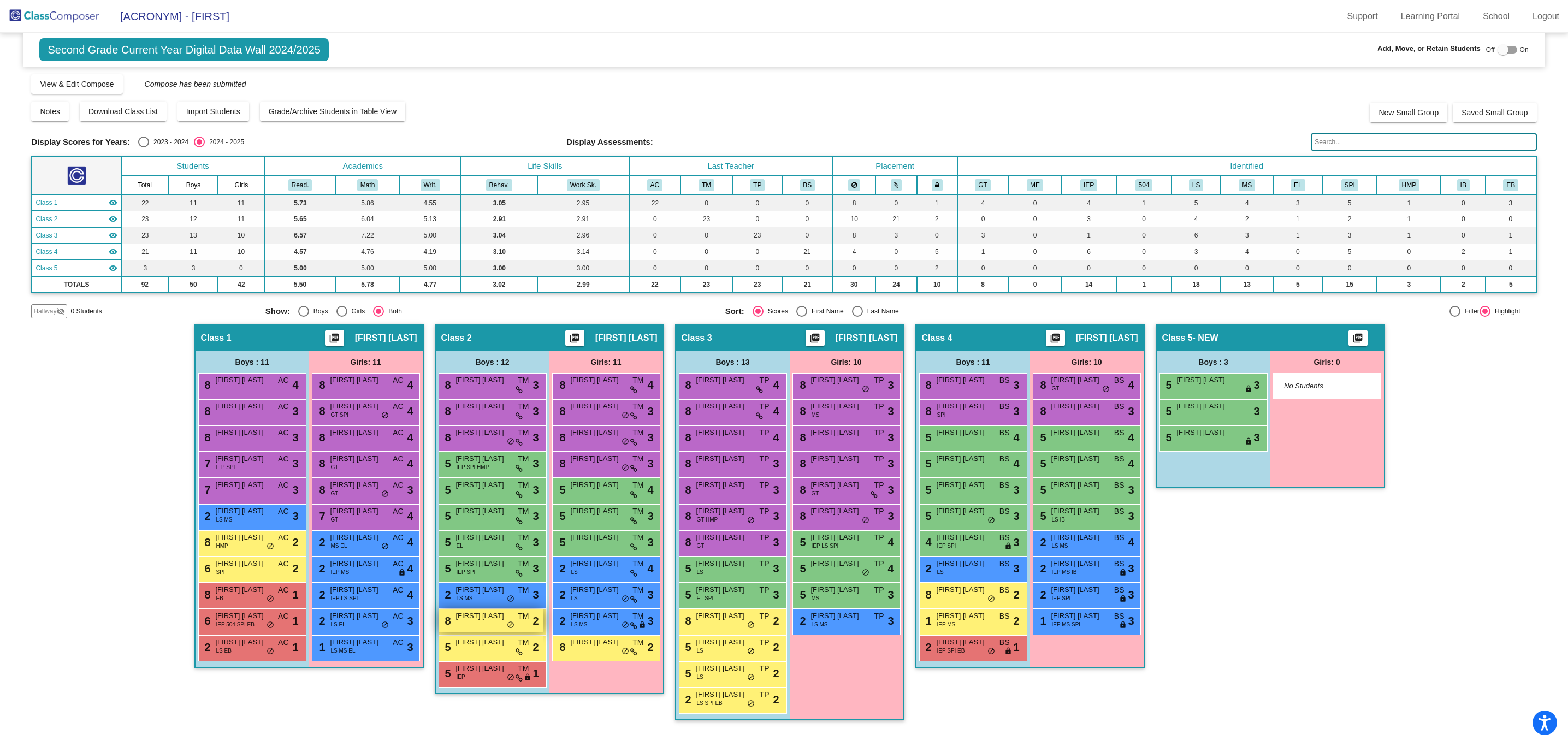 click on "[FIRST] [LAST]" at bounding box center [483, 616] 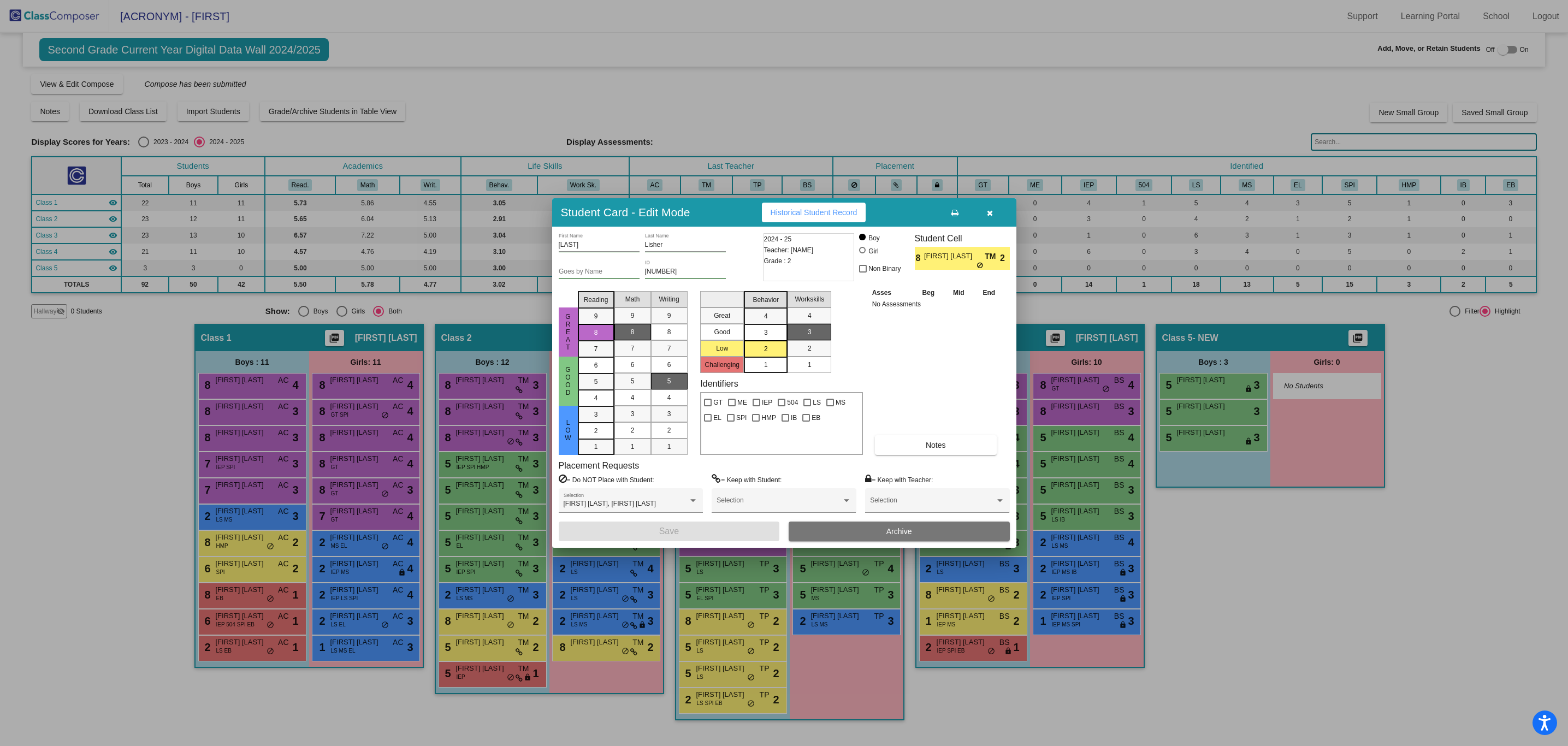 click at bounding box center (990, 213) 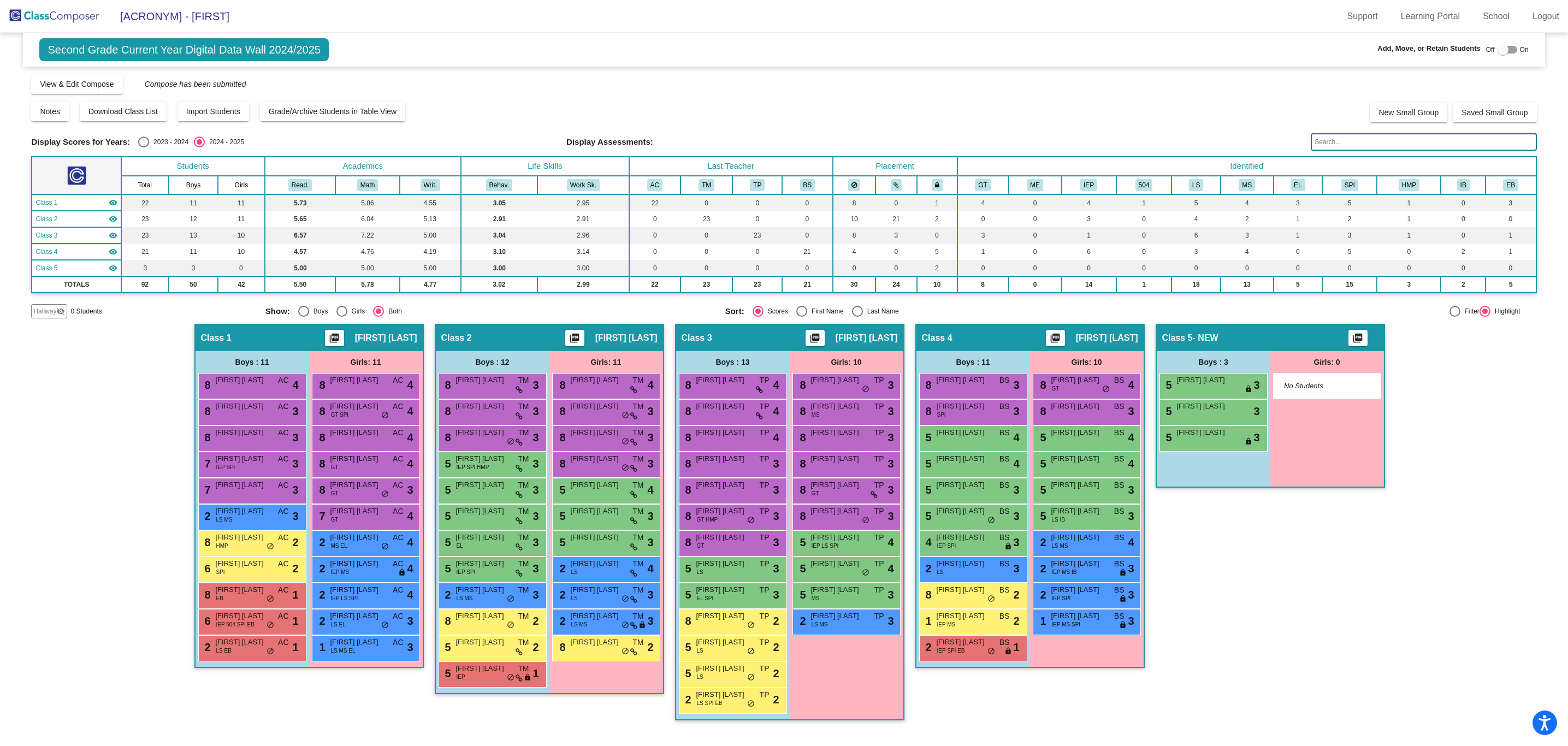 click 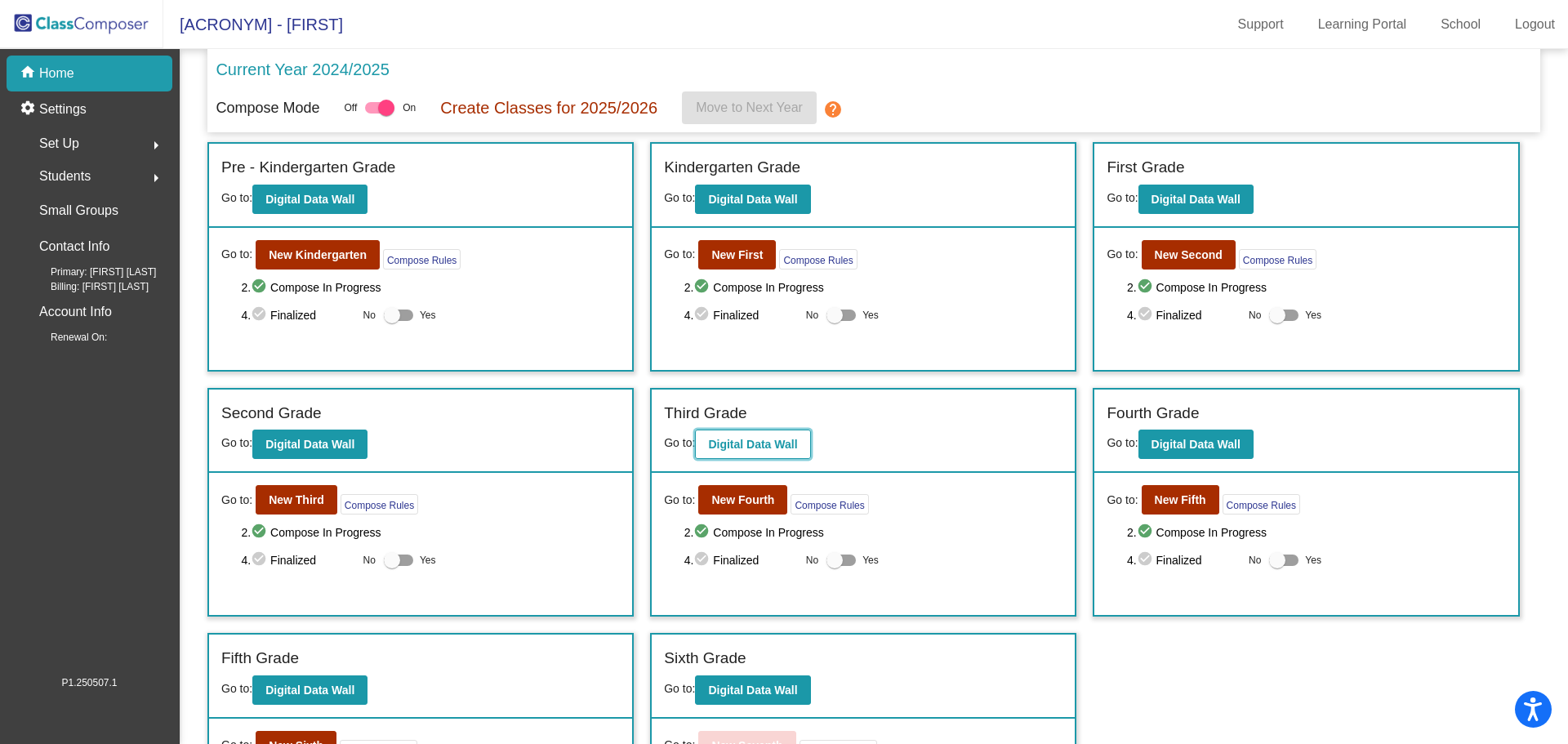 click on "Digital Data Wall" 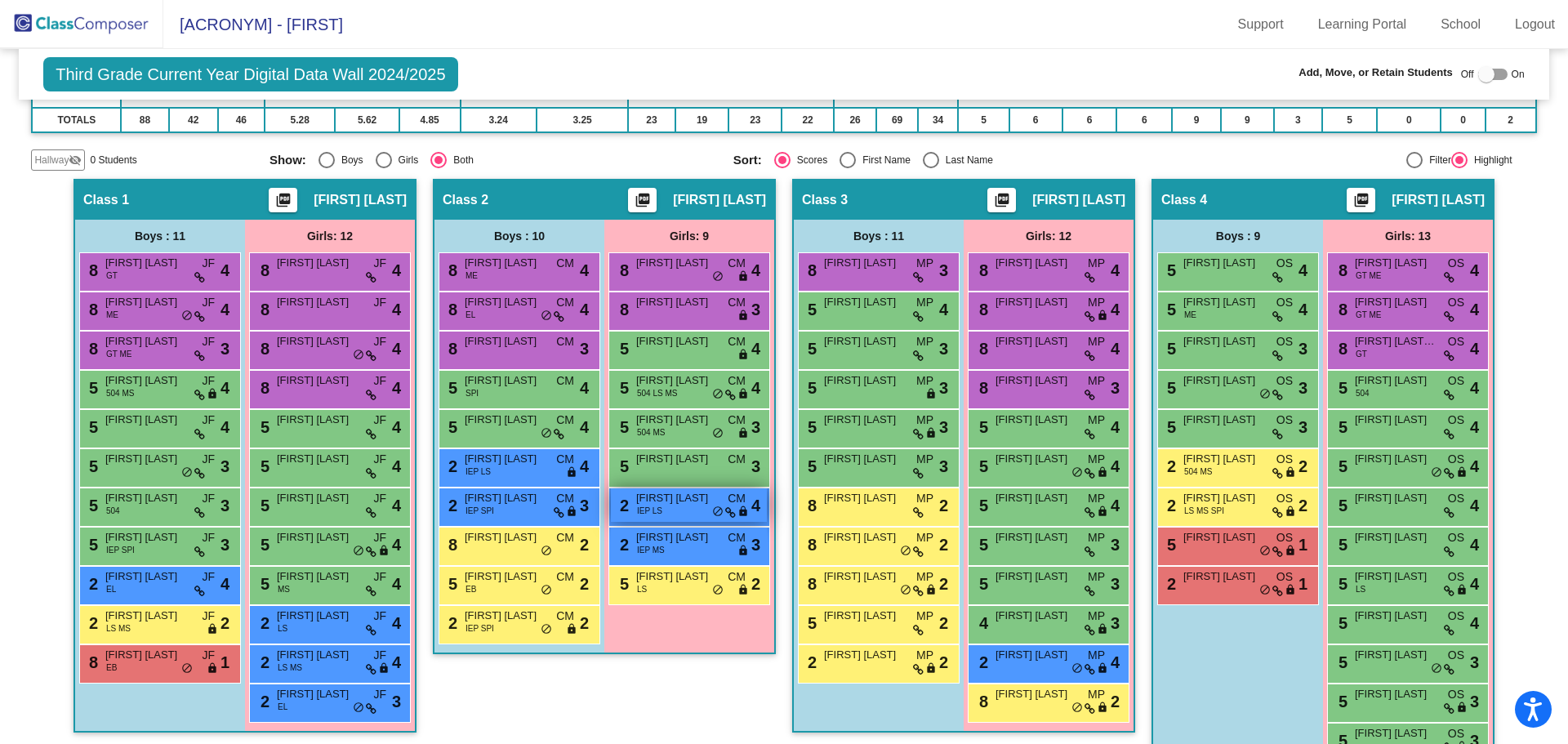 scroll, scrollTop: 327, scrollLeft: 0, axis: vertical 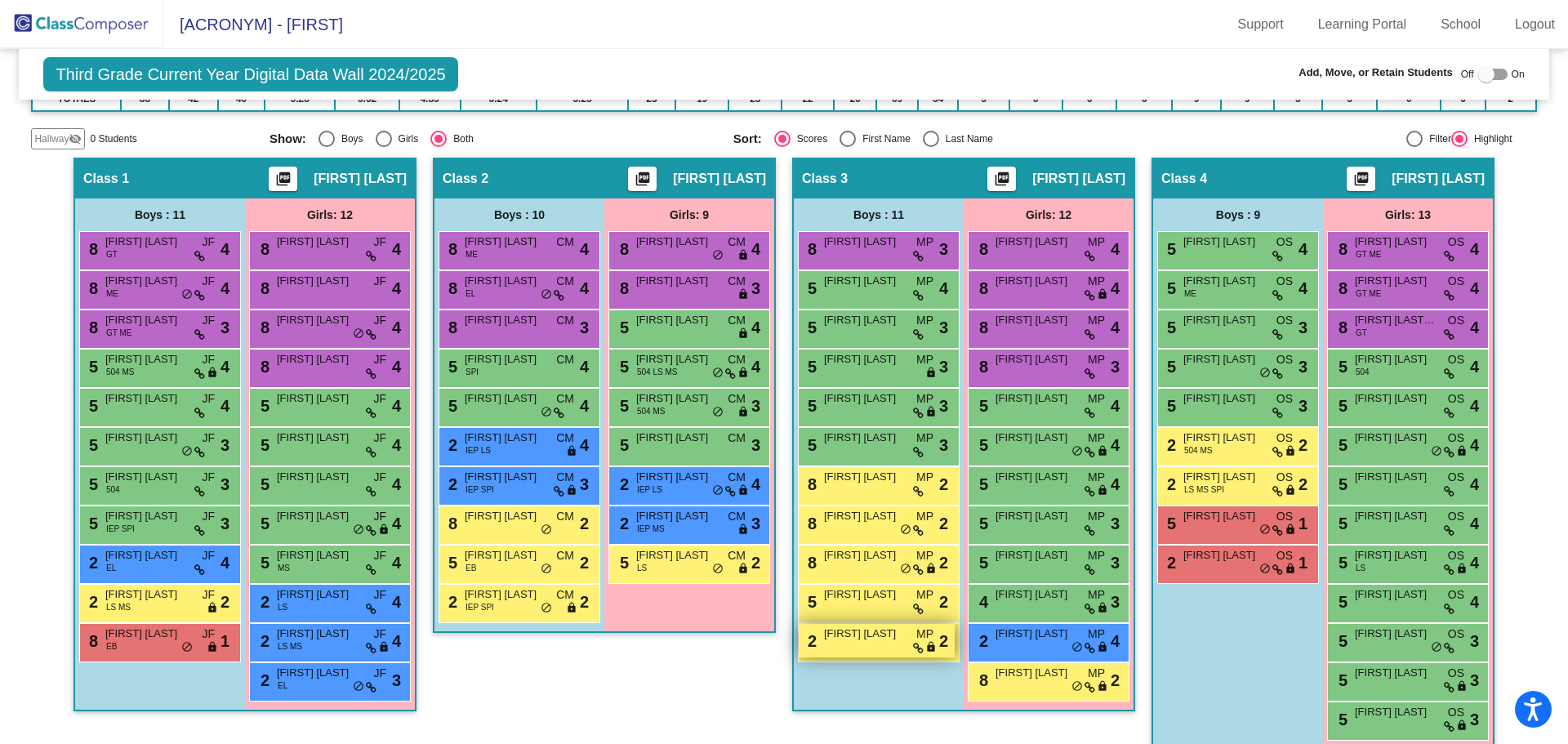 click on "[FIRST] [LAST]" at bounding box center (865, 634) 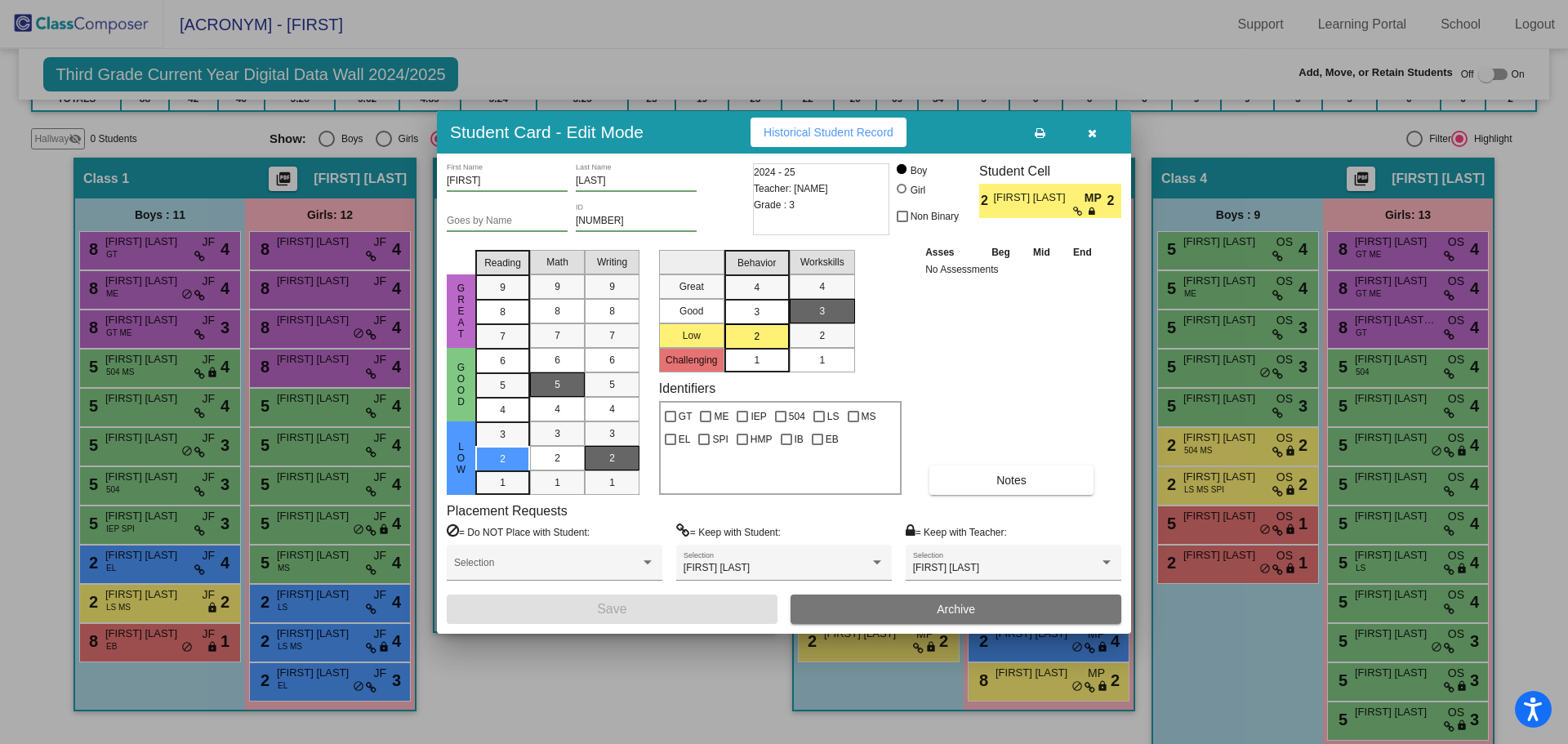 click on "Great   Good   Low  Reading 9 8 7 6 5 4 3 2 1 Math 9 8 7 6 5 4 3 2 1 Writing 9 8 7 6 5 4 3 2 1 Great Good Low Challenging Behavior 4 3 2 1 Workskills 4 3 2 1 Identifiers   GT   ME   IEP   504   LS   MS   EL   SPI   HMP   IB   EB Asses Beg Mid End No Assessments  Notes" at bounding box center (784, 369) 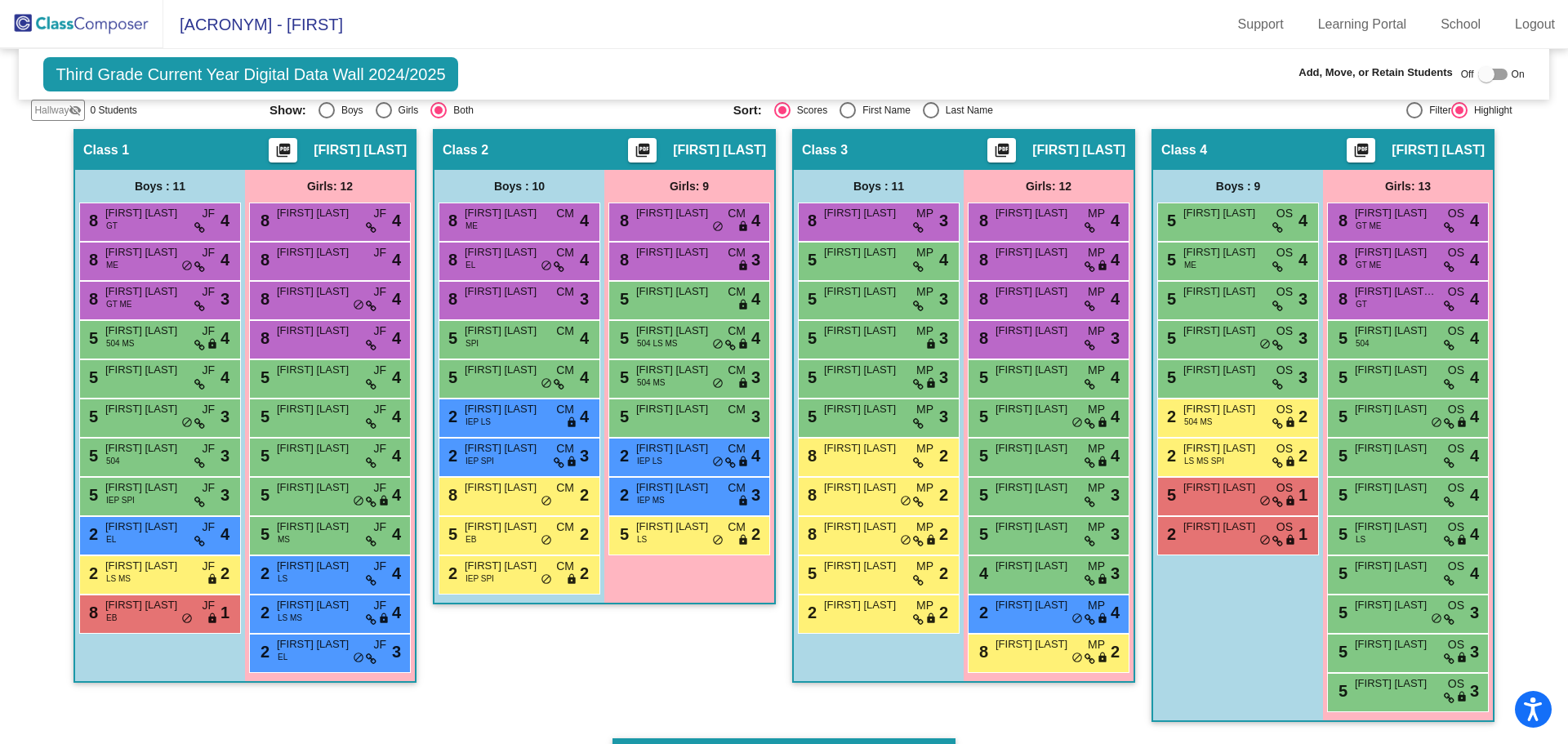 scroll, scrollTop: 327, scrollLeft: 0, axis: vertical 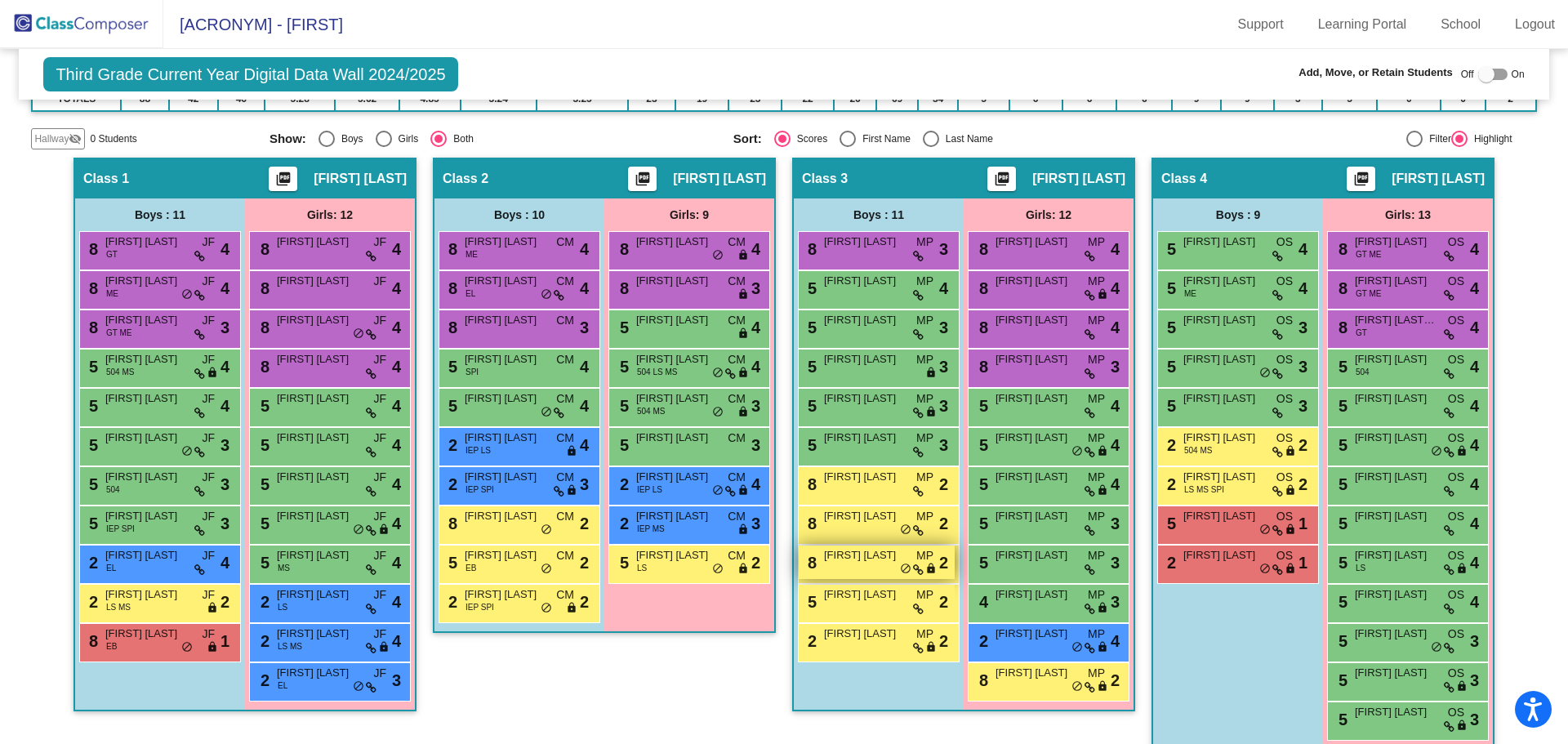 click on "[FIRST] [LAST]" at bounding box center [865, 555] 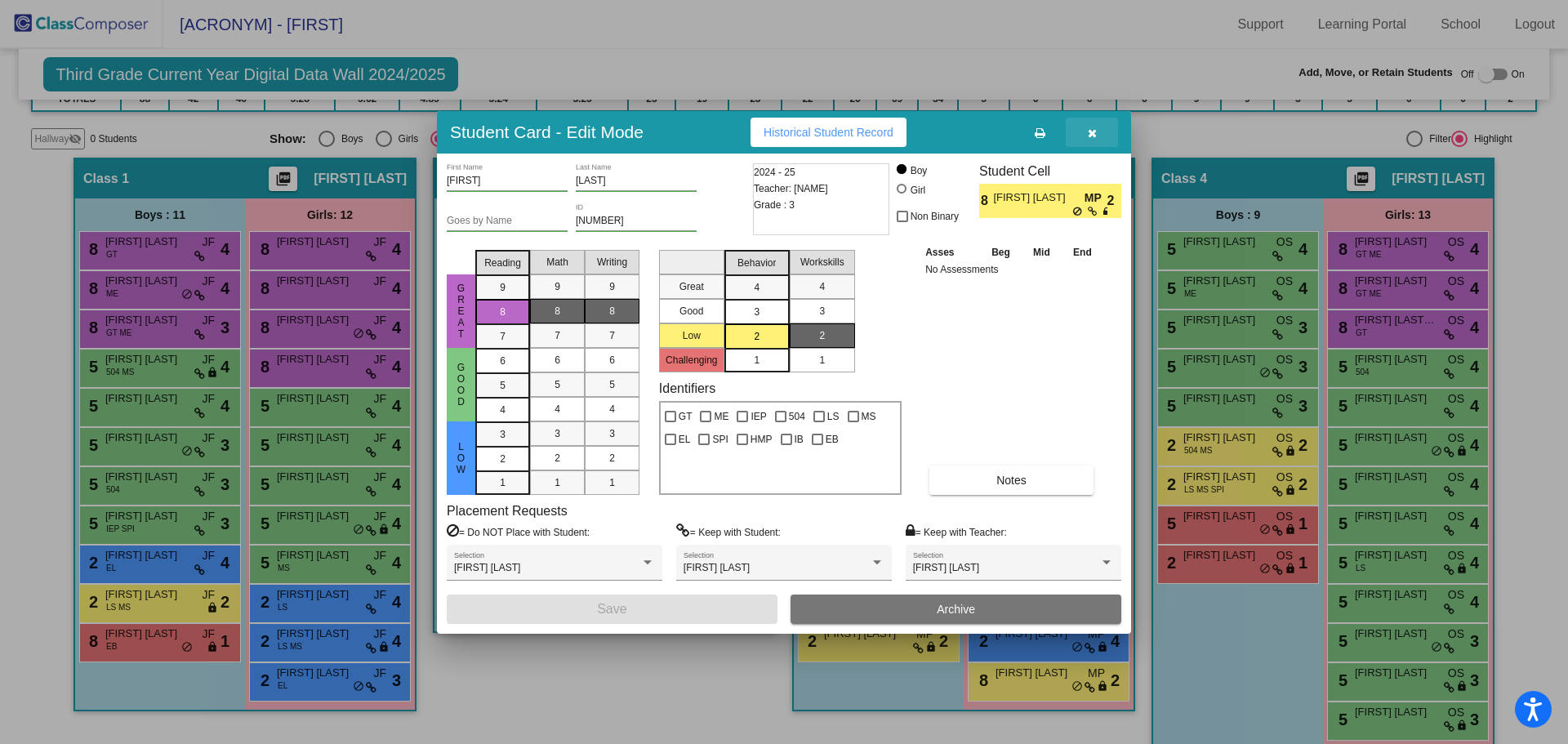 click at bounding box center (1092, 133) 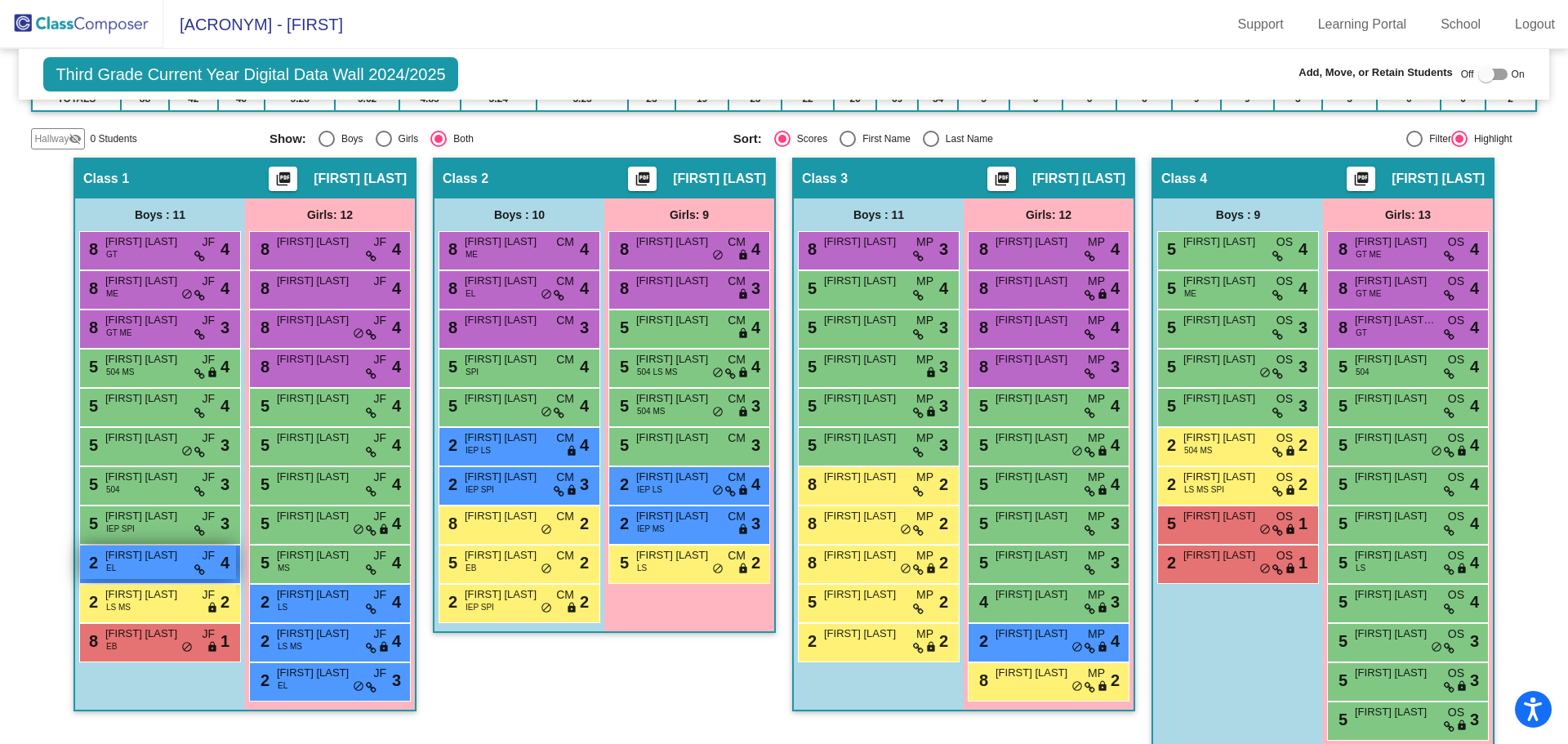 click on "[NUMBER] [FIRST] [LAST] EL JF lock do_not_disturb_alt 4" at bounding box center (158, 562) 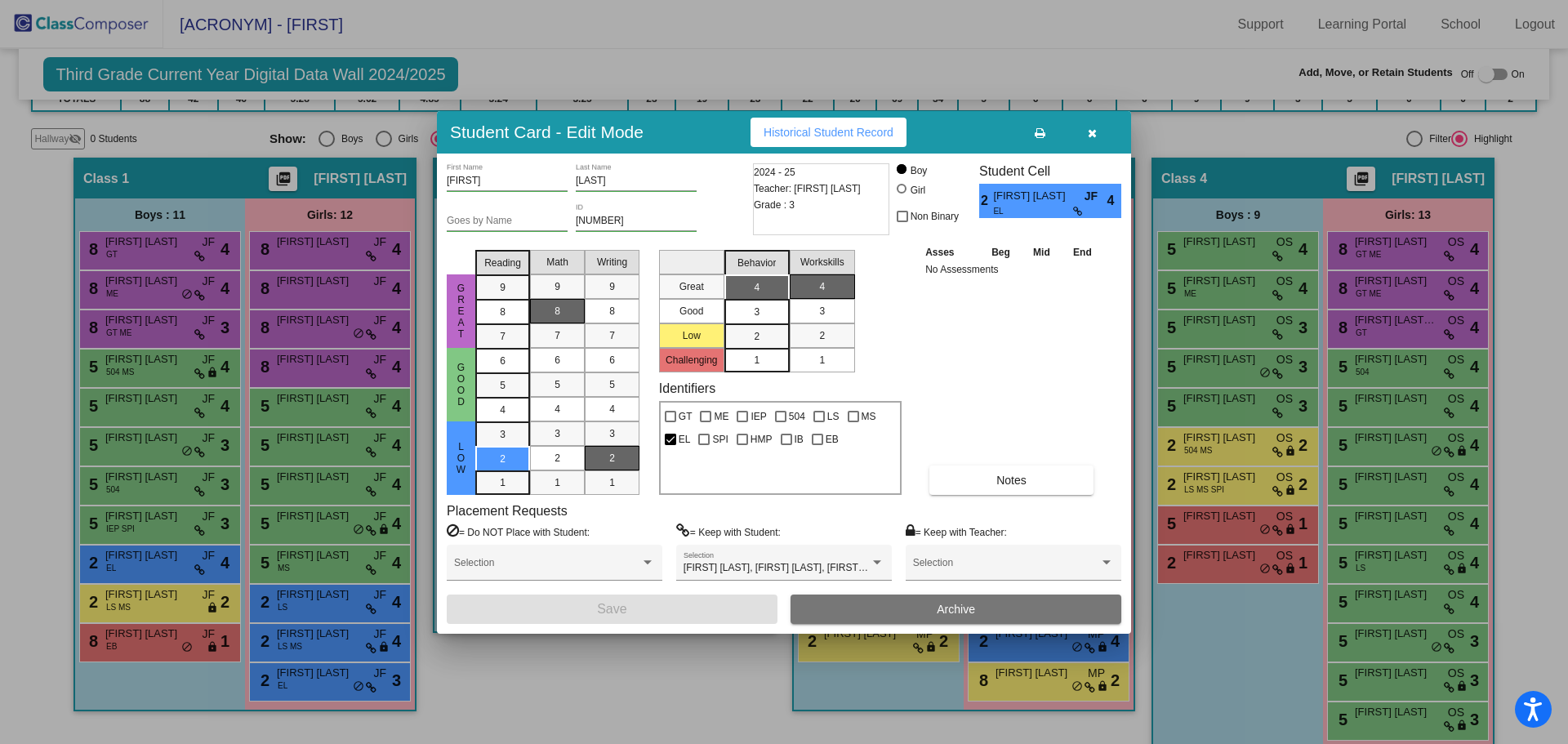 click at bounding box center (1092, 133) 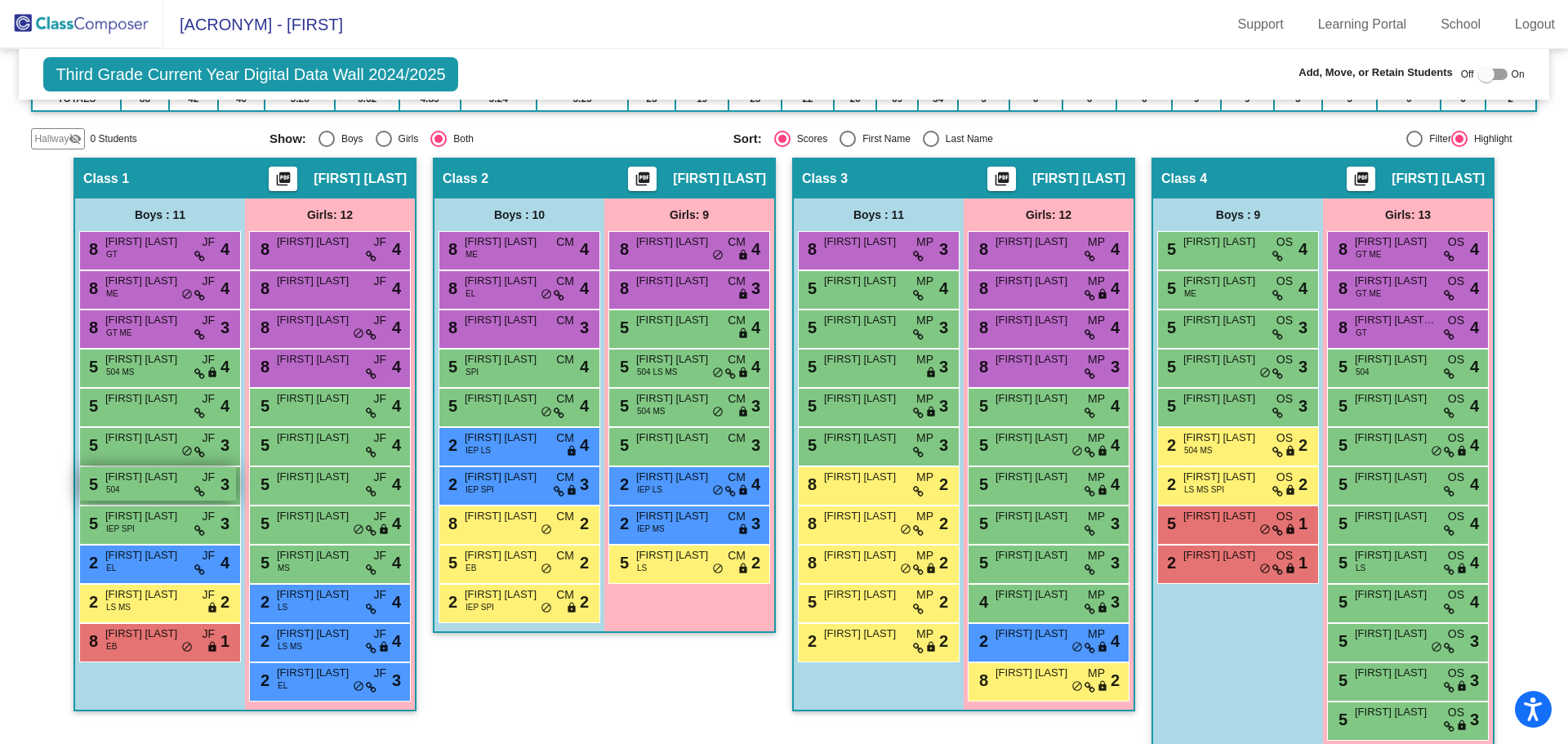 click on "[FIRST] [LAST]" at bounding box center (146, 477) 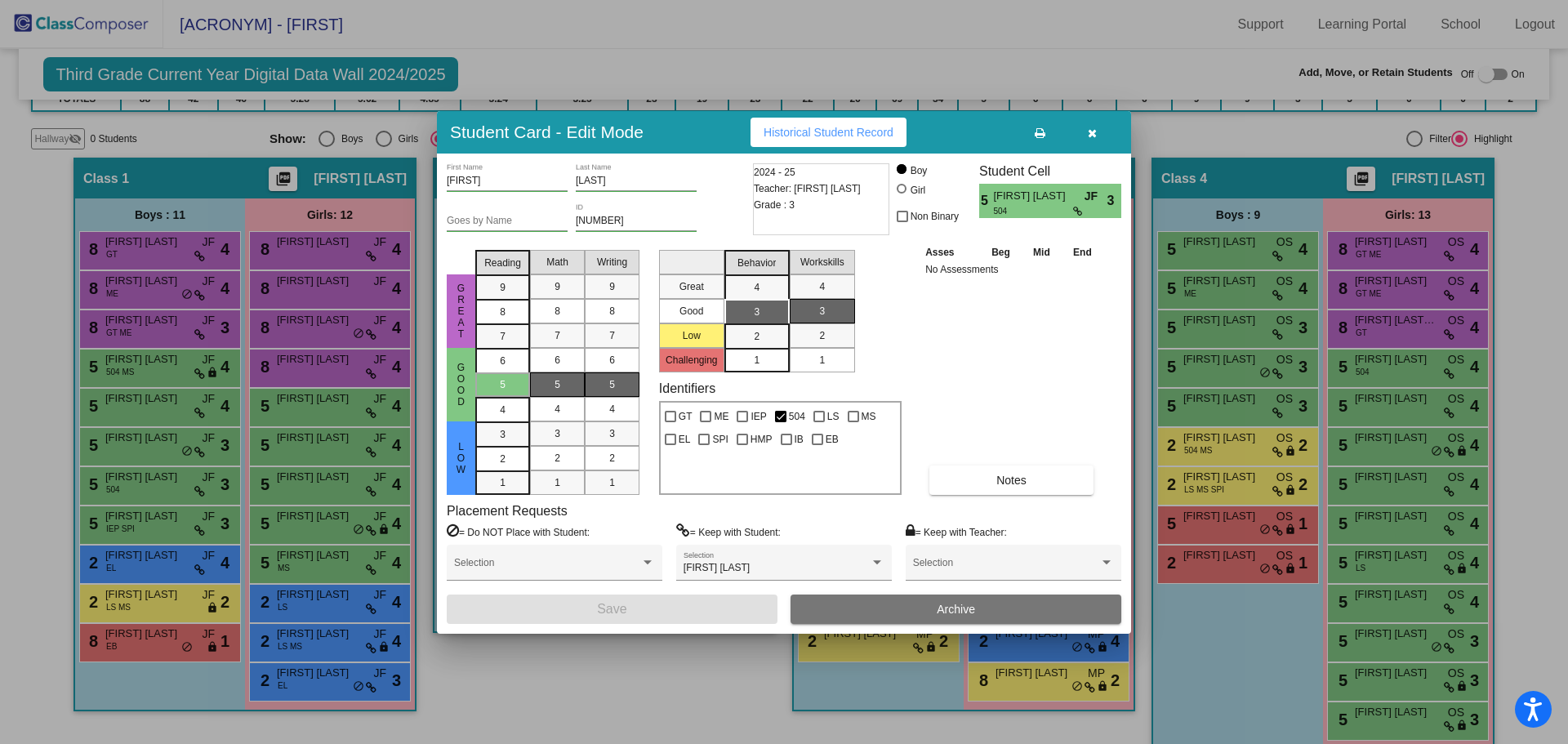 click at bounding box center (784, 372) 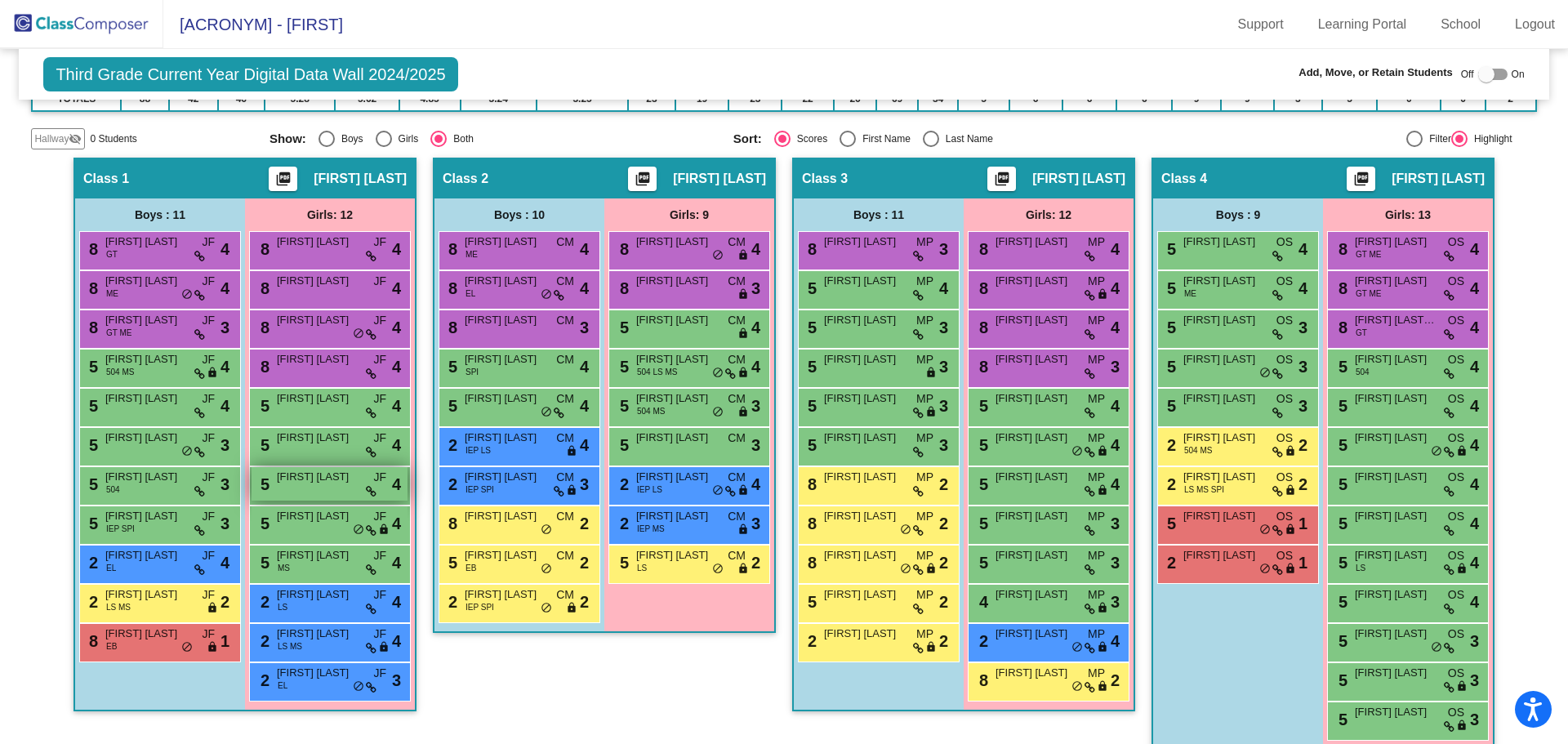 click on "[FIRST] [LAST]" at bounding box center (318, 477) 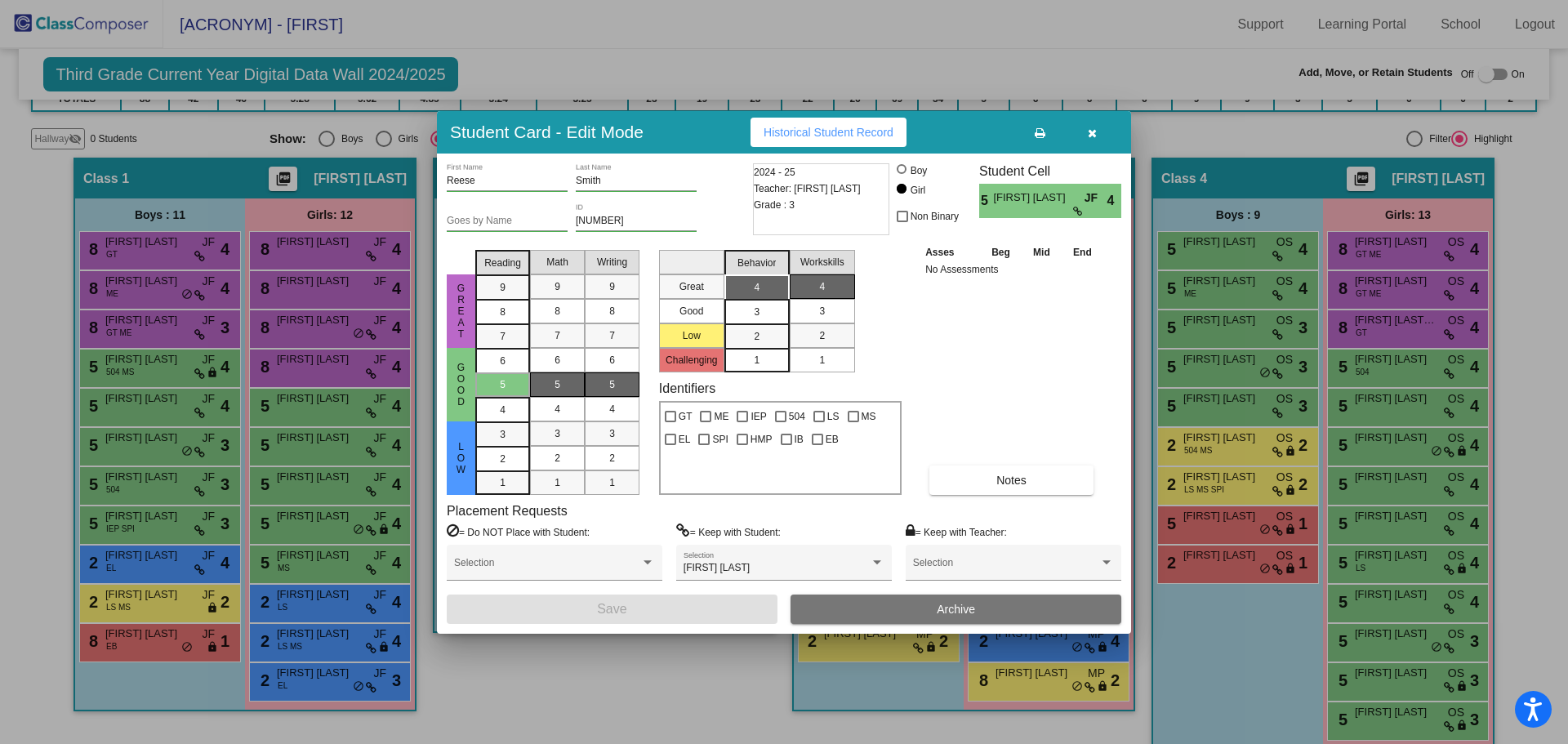 click at bounding box center (1092, 133) 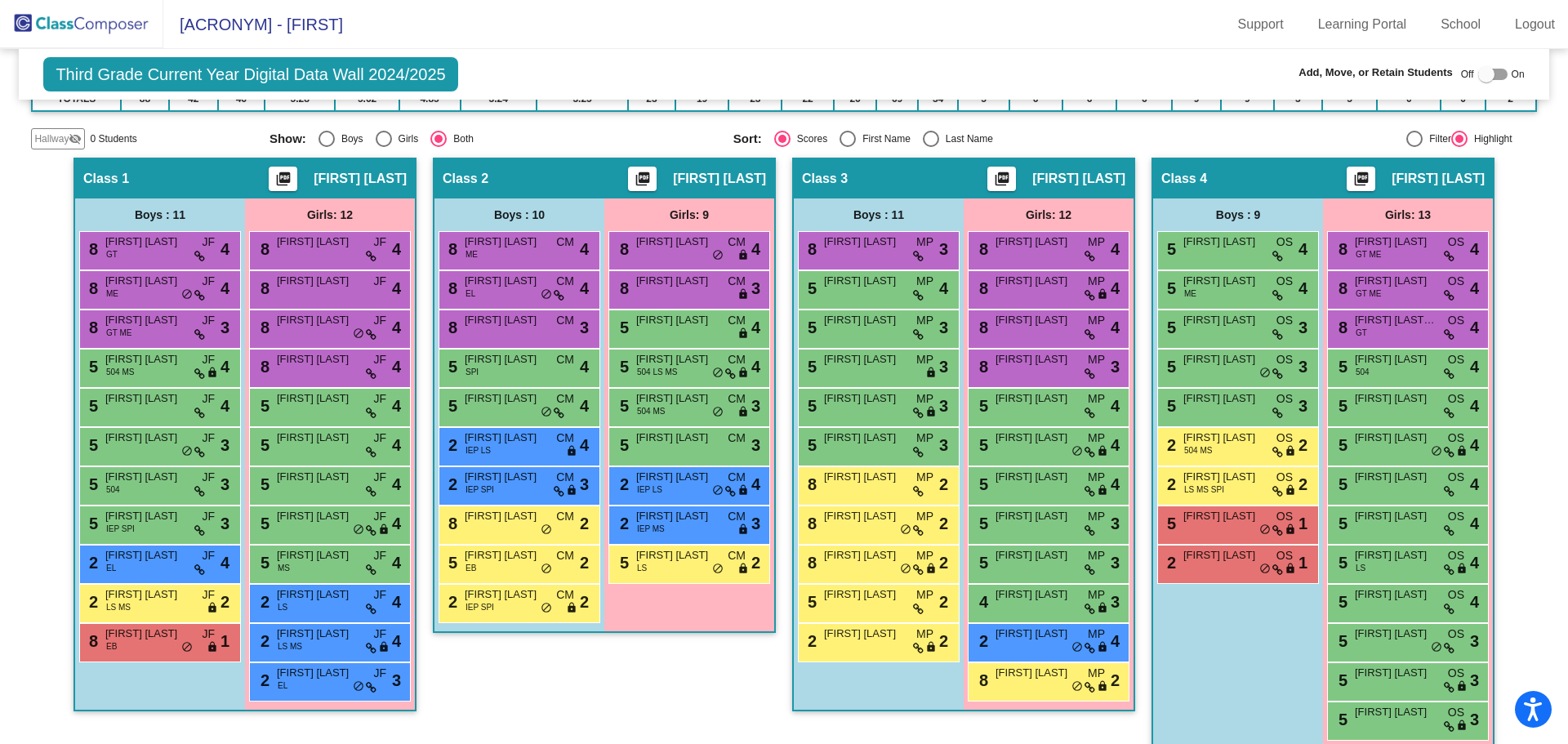 click 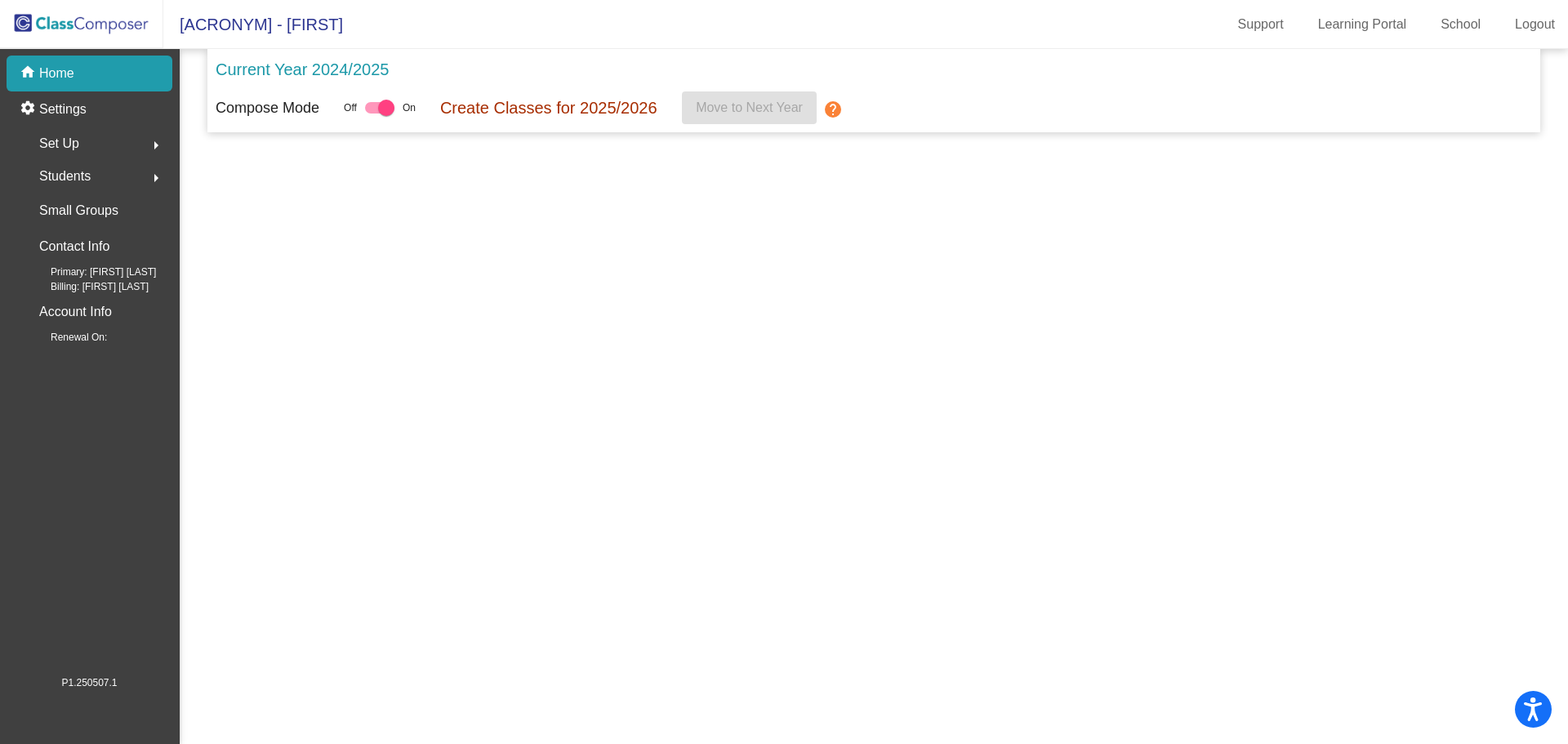 scroll, scrollTop: 0, scrollLeft: 0, axis: both 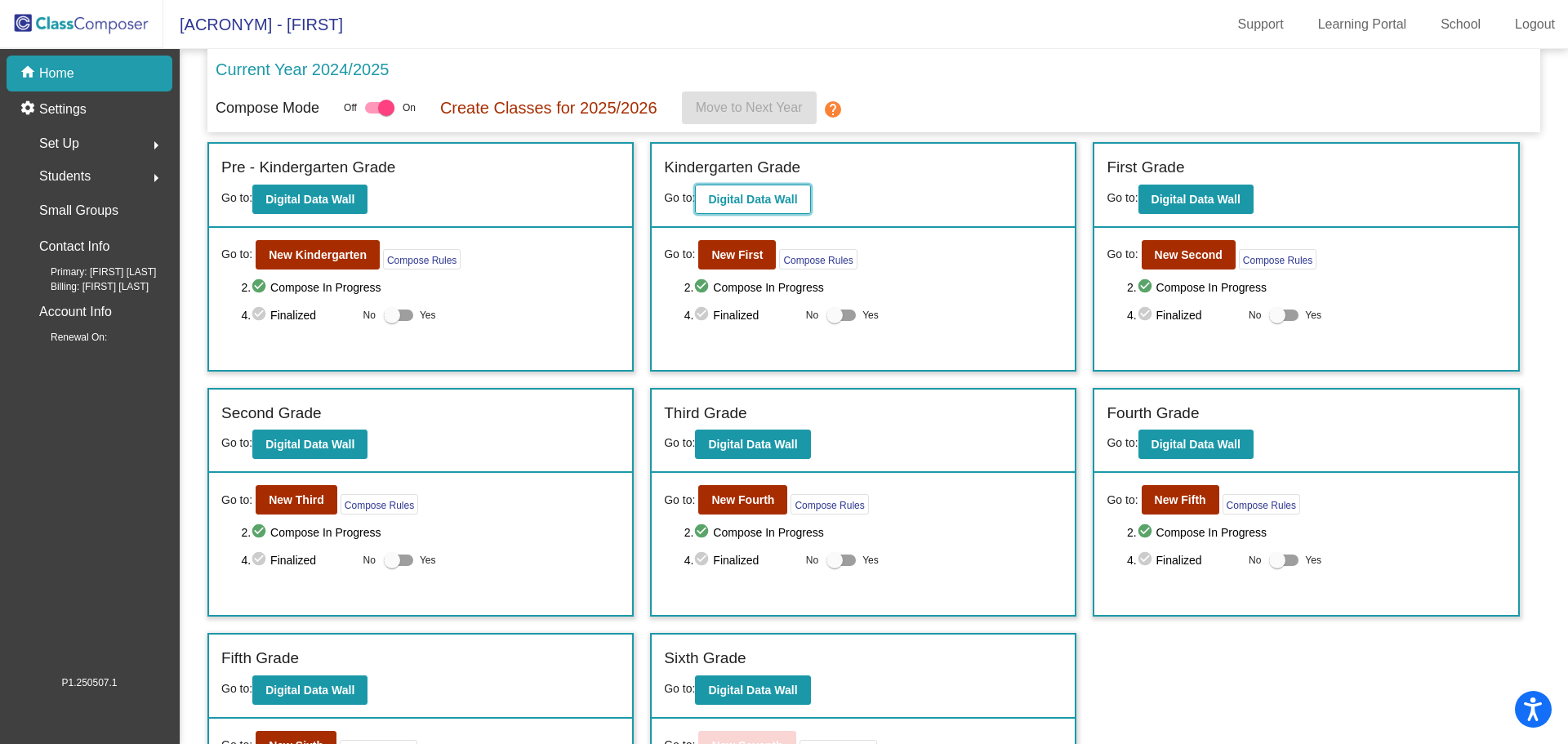 click on "Digital Data Wall" 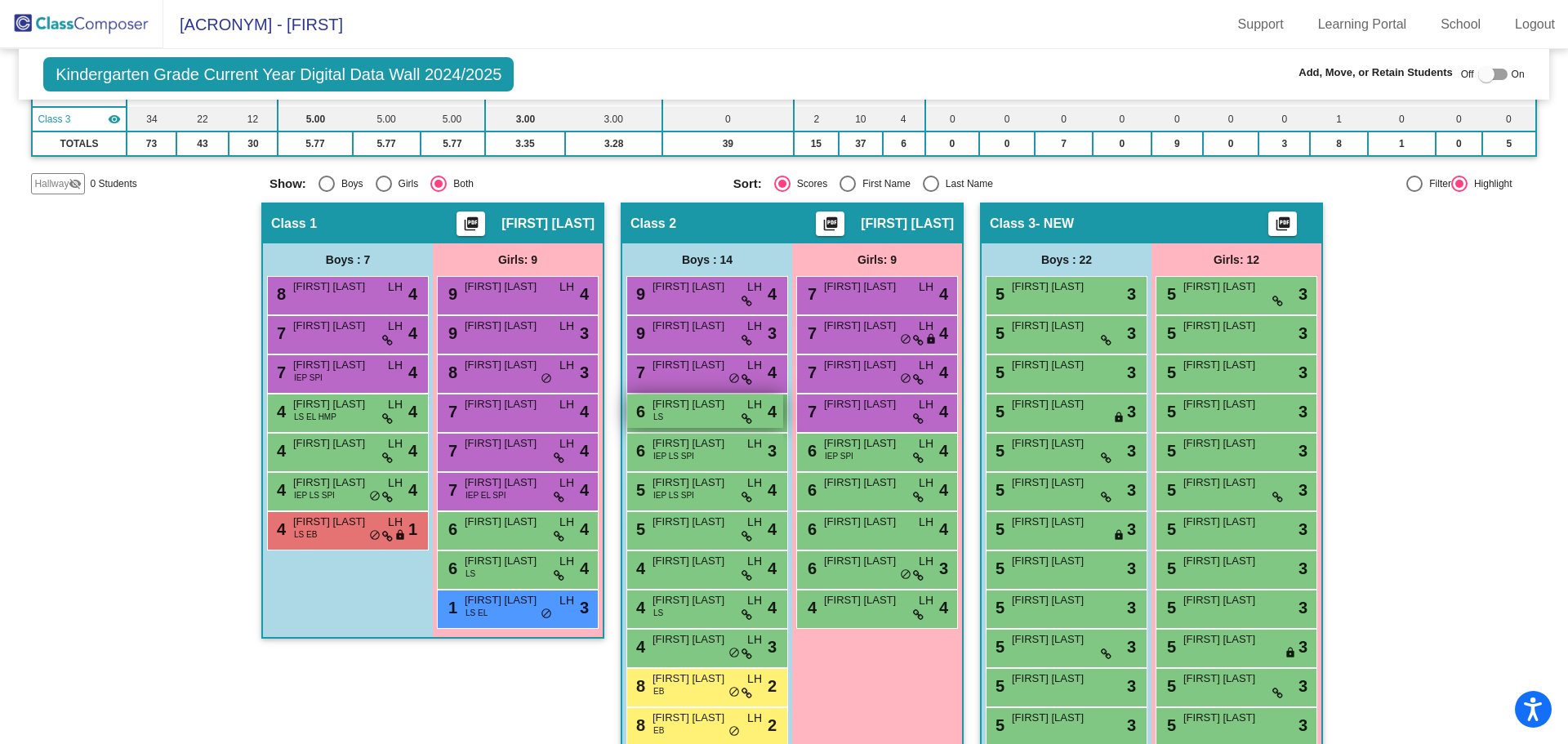 scroll, scrollTop: 245, scrollLeft: 0, axis: vertical 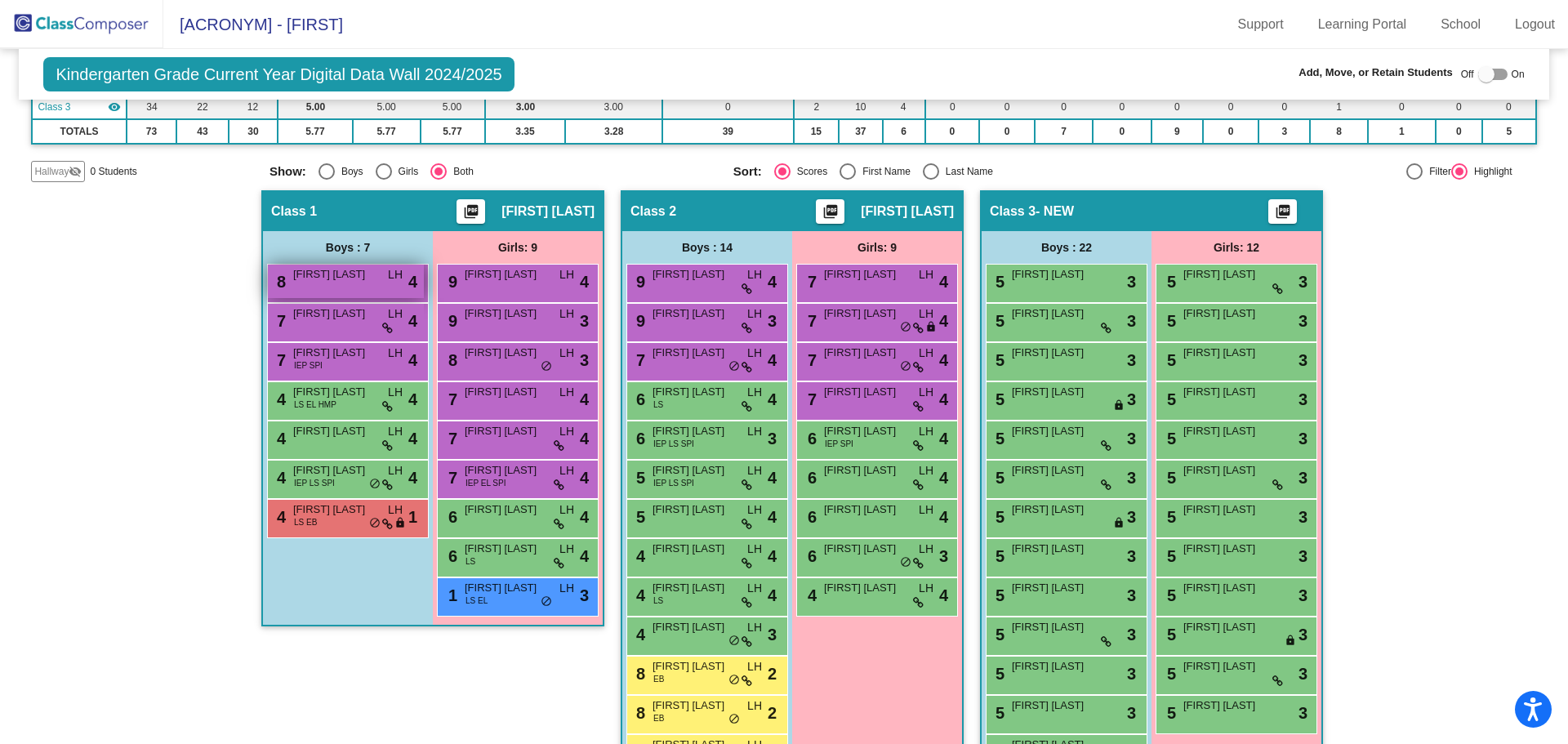 click on "[FIRST] [LAST]" at bounding box center [334, 274] 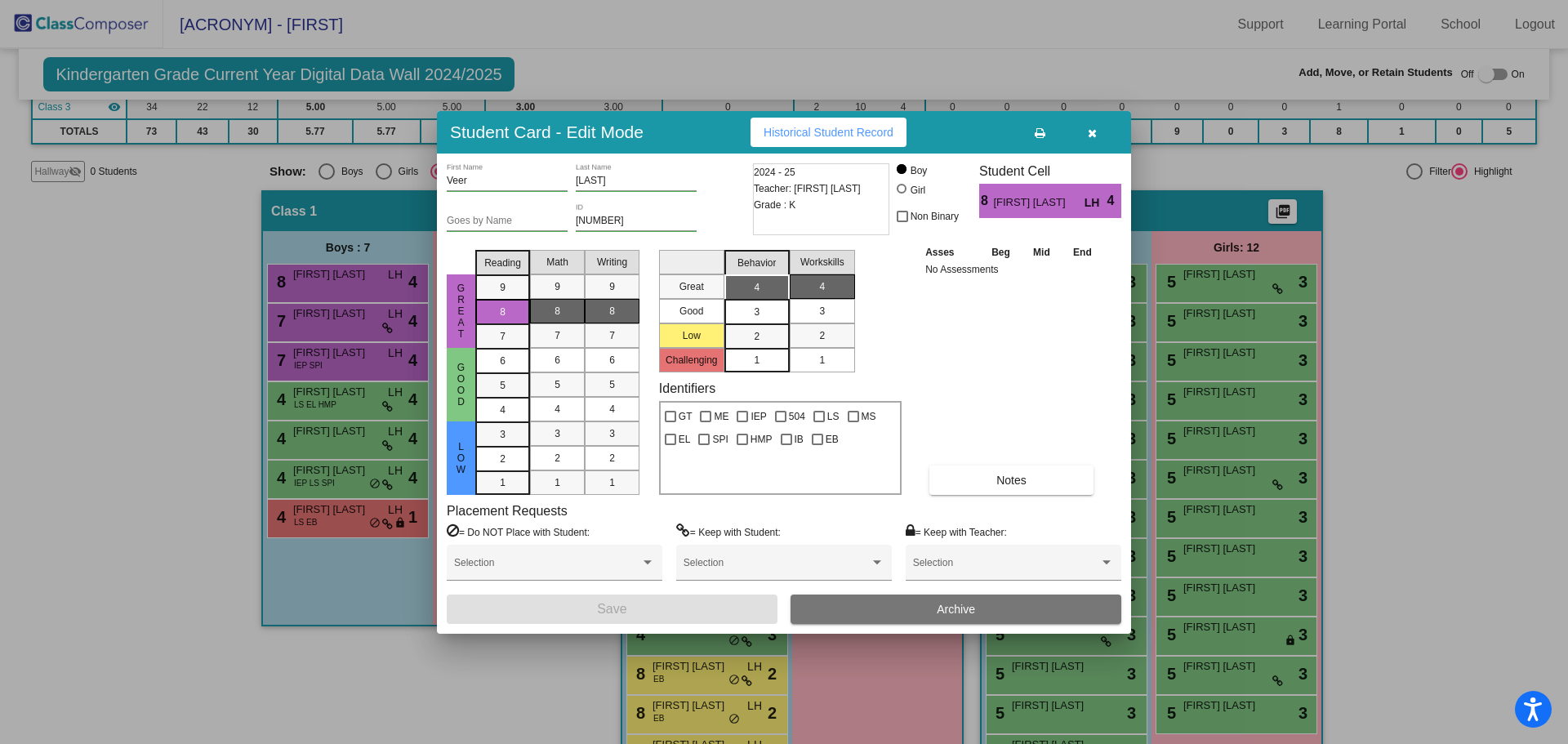 click at bounding box center [1092, 133] 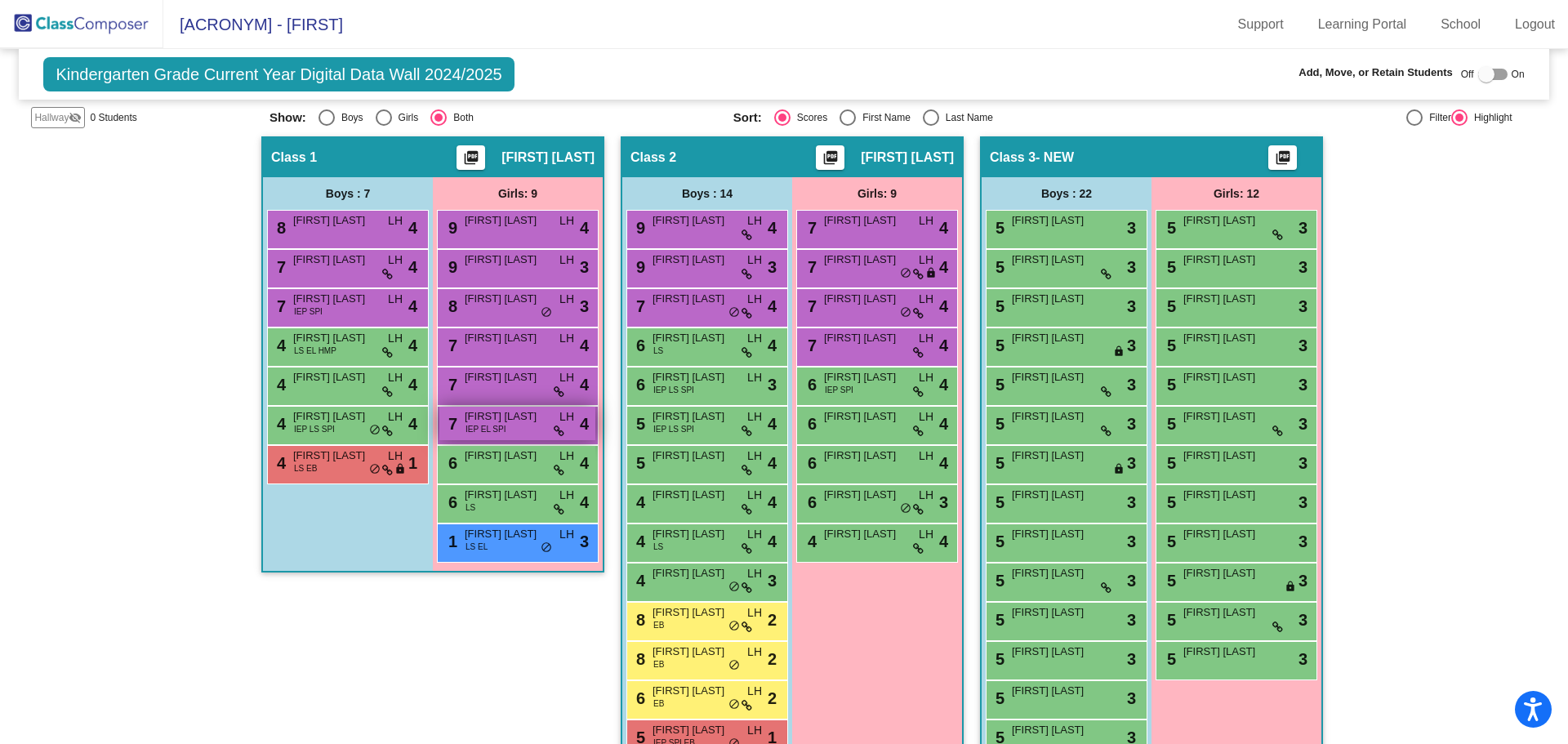 scroll, scrollTop: 327, scrollLeft: 0, axis: vertical 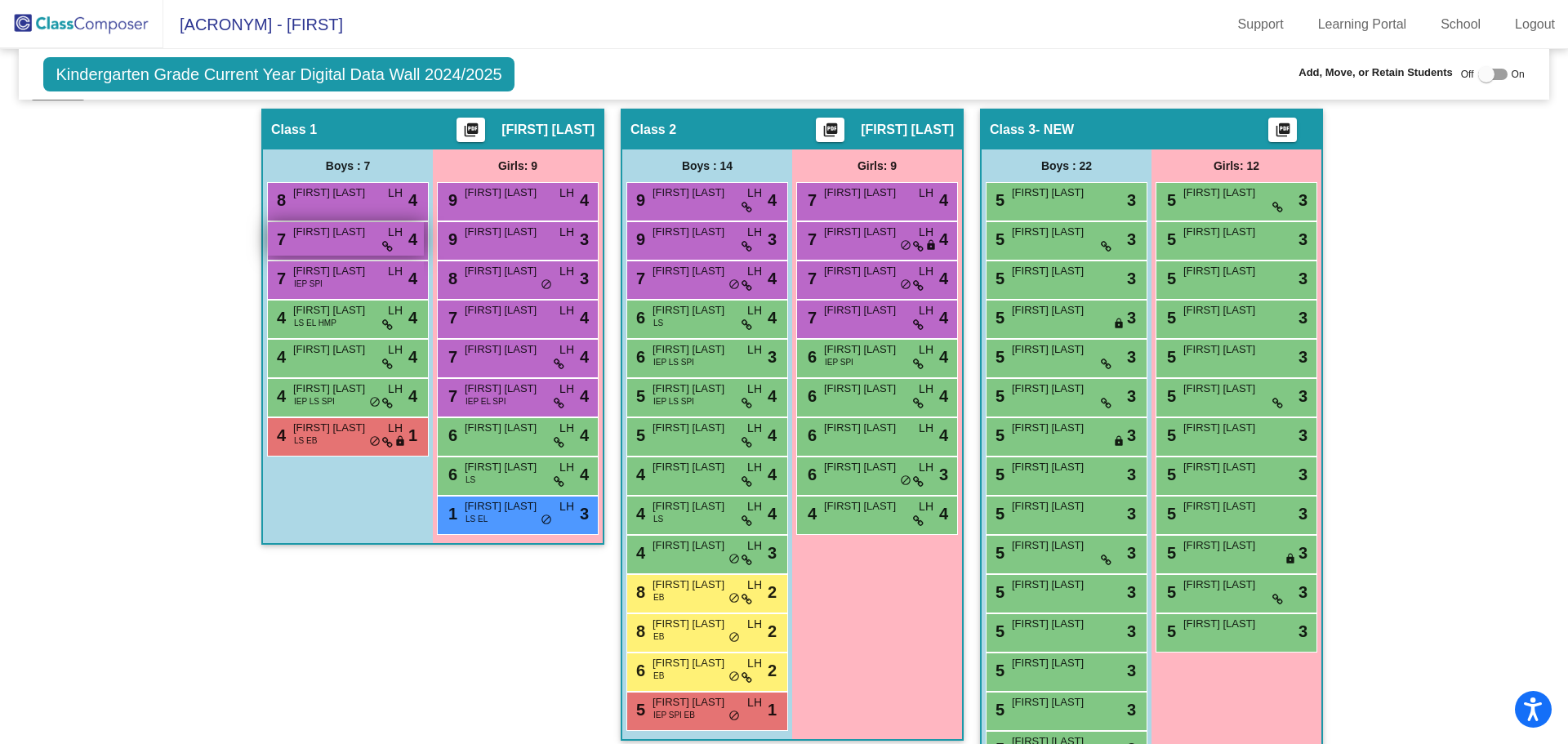 click on "7 [FIRST] [LAST] LH lock do_not_disturb_alt 4" at bounding box center [345, 238] 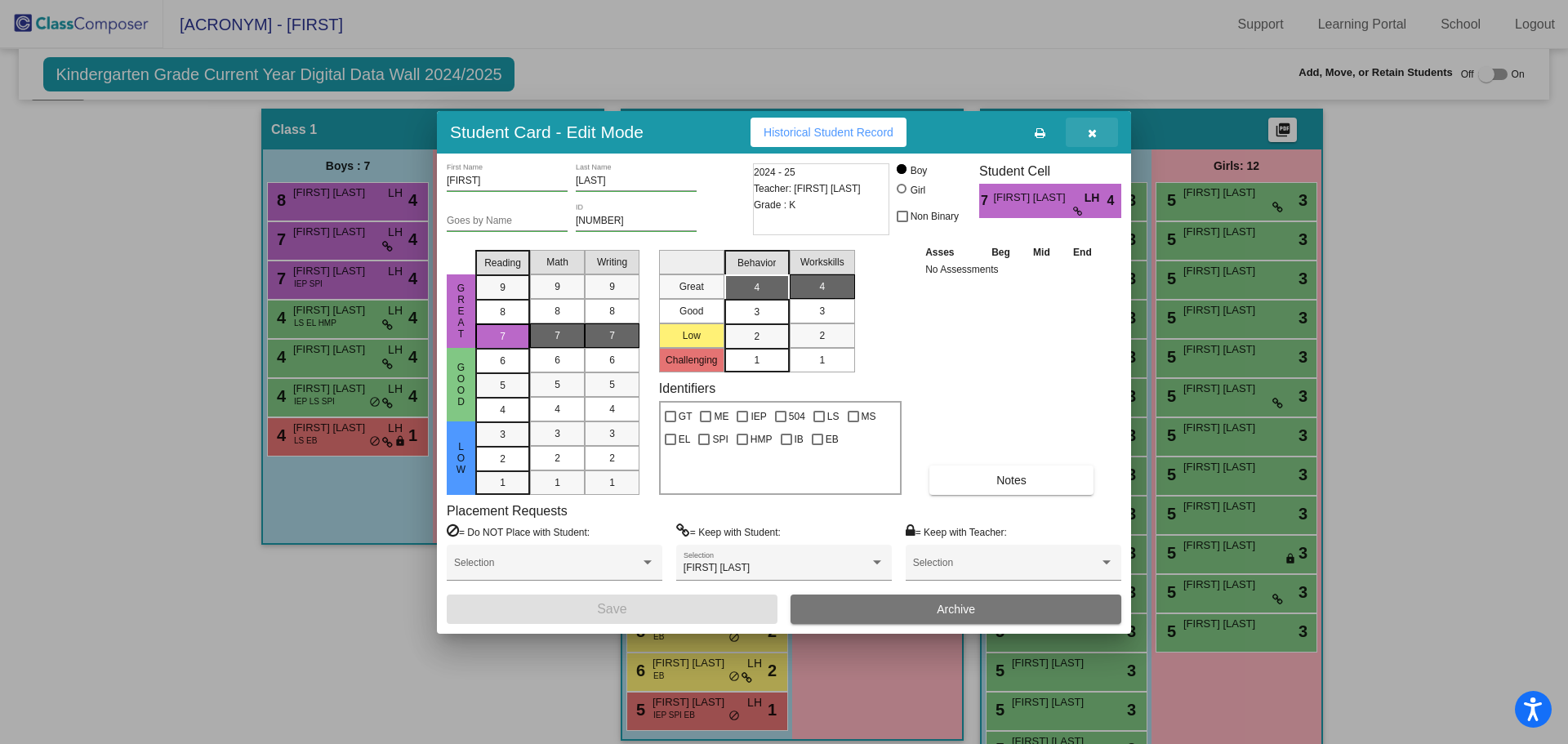 click at bounding box center (1092, 133) 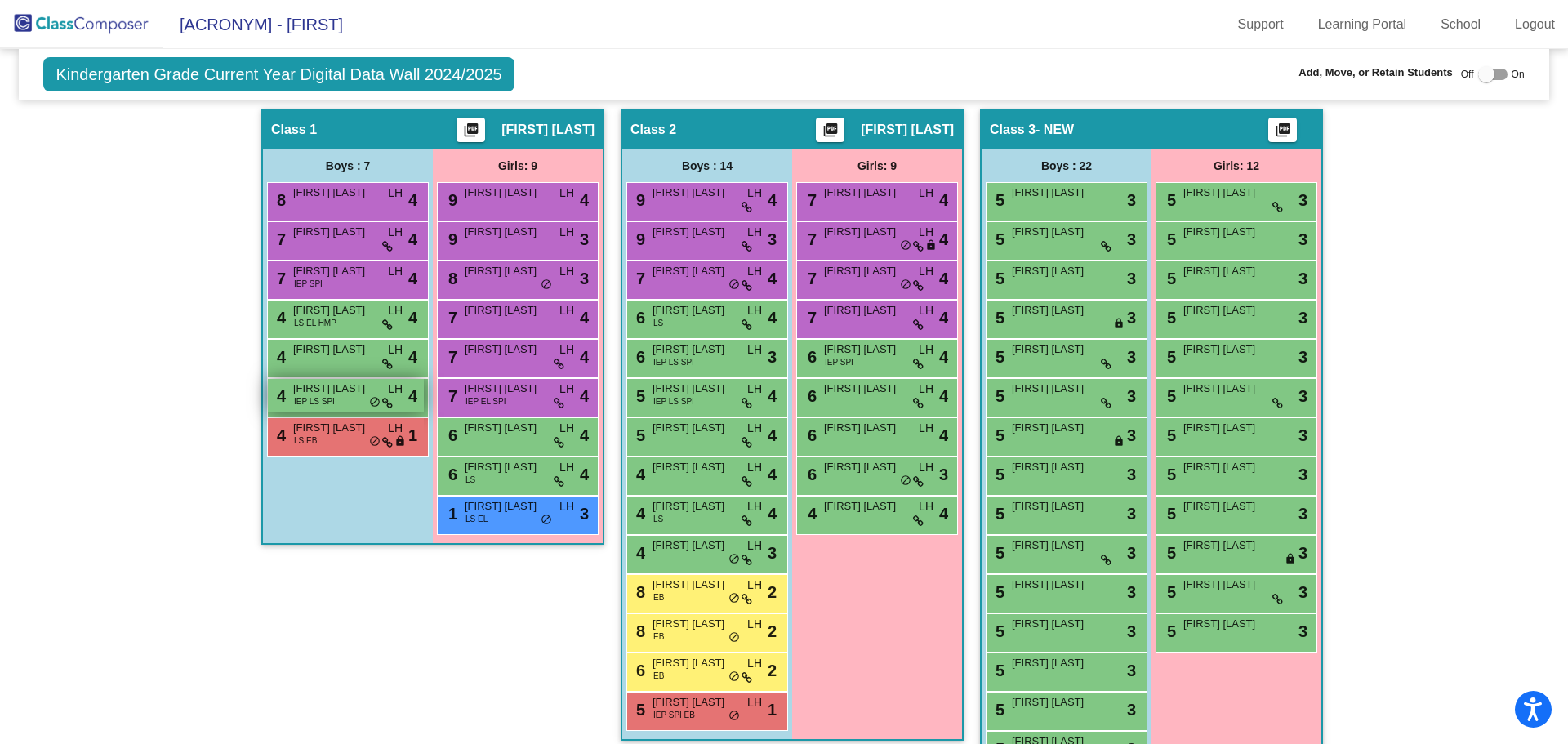 click on "[NUMBER] [LAST] [ACRONYM] [ACRONYM] [ACRONYM] [ACRONYM] [ACRONYM] [NUMBER]" at bounding box center [345, 395] 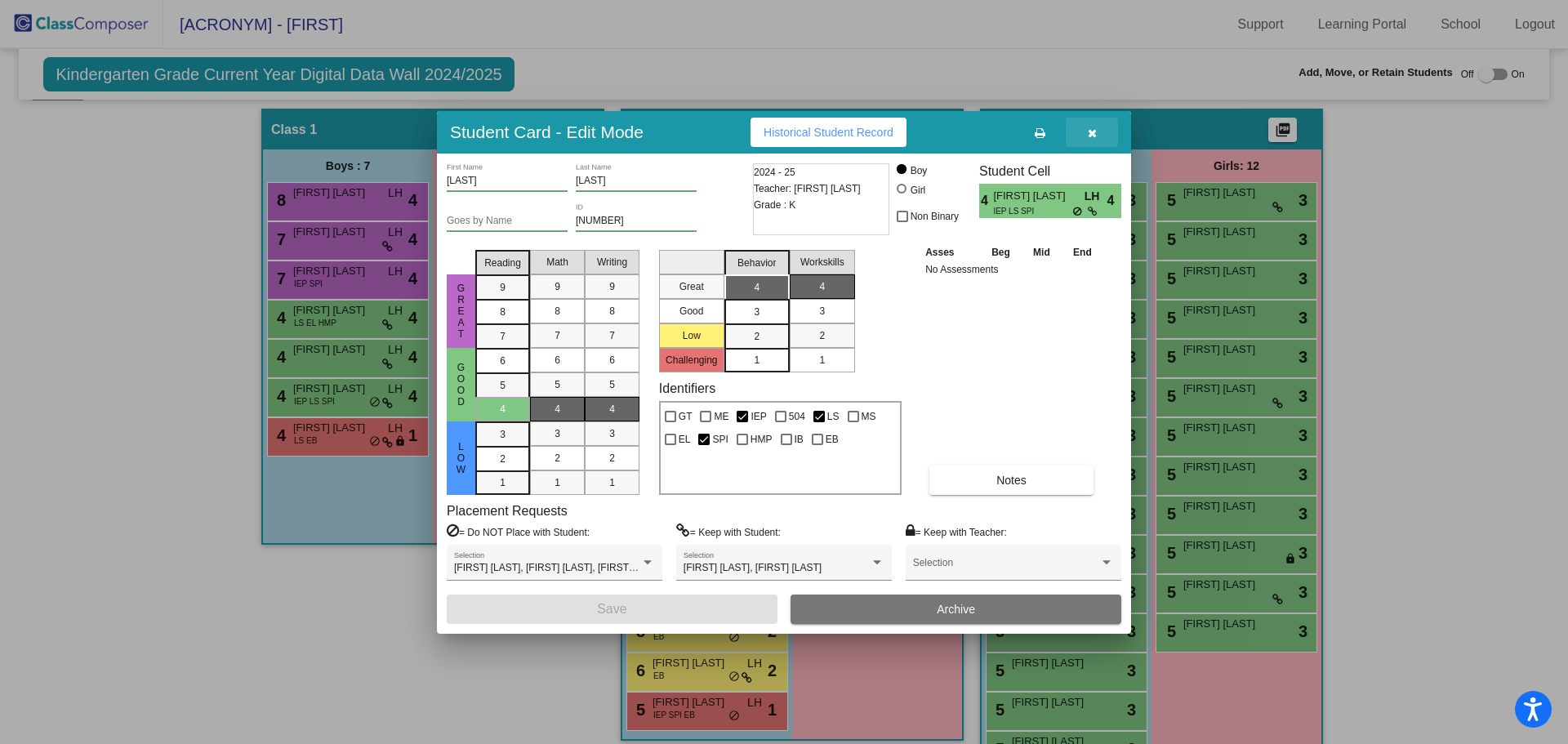 click at bounding box center (1092, 133) 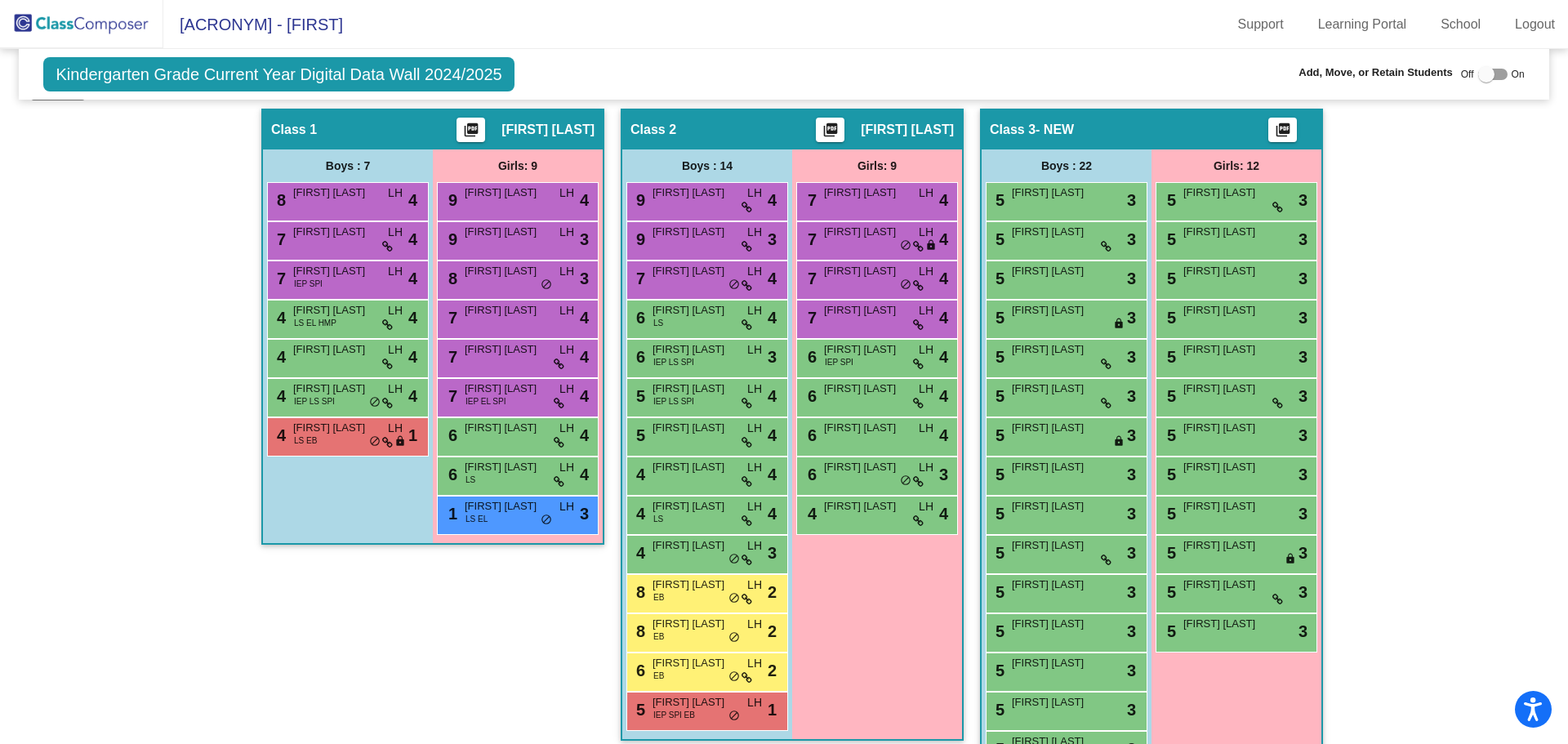 click 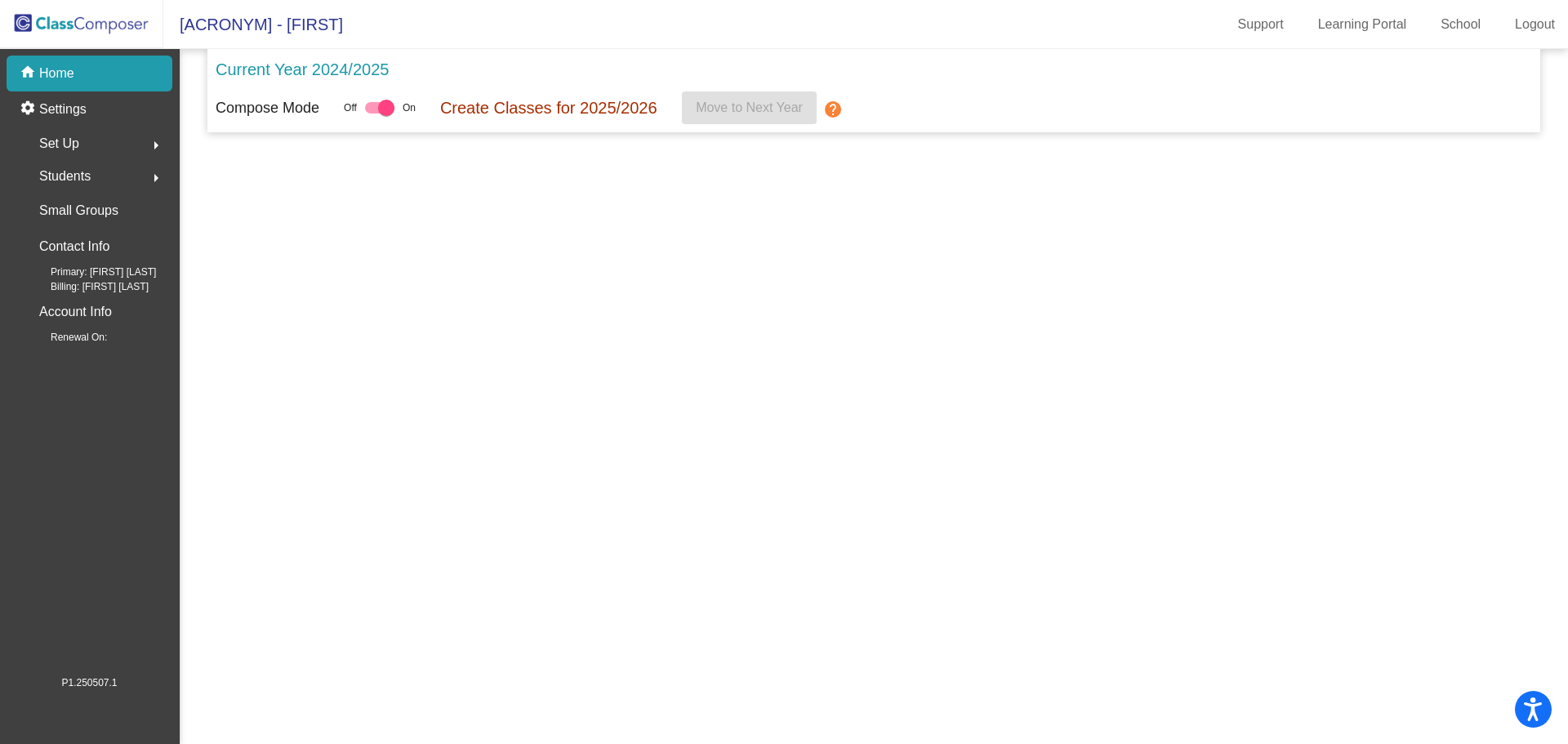 scroll, scrollTop: 0, scrollLeft: 0, axis: both 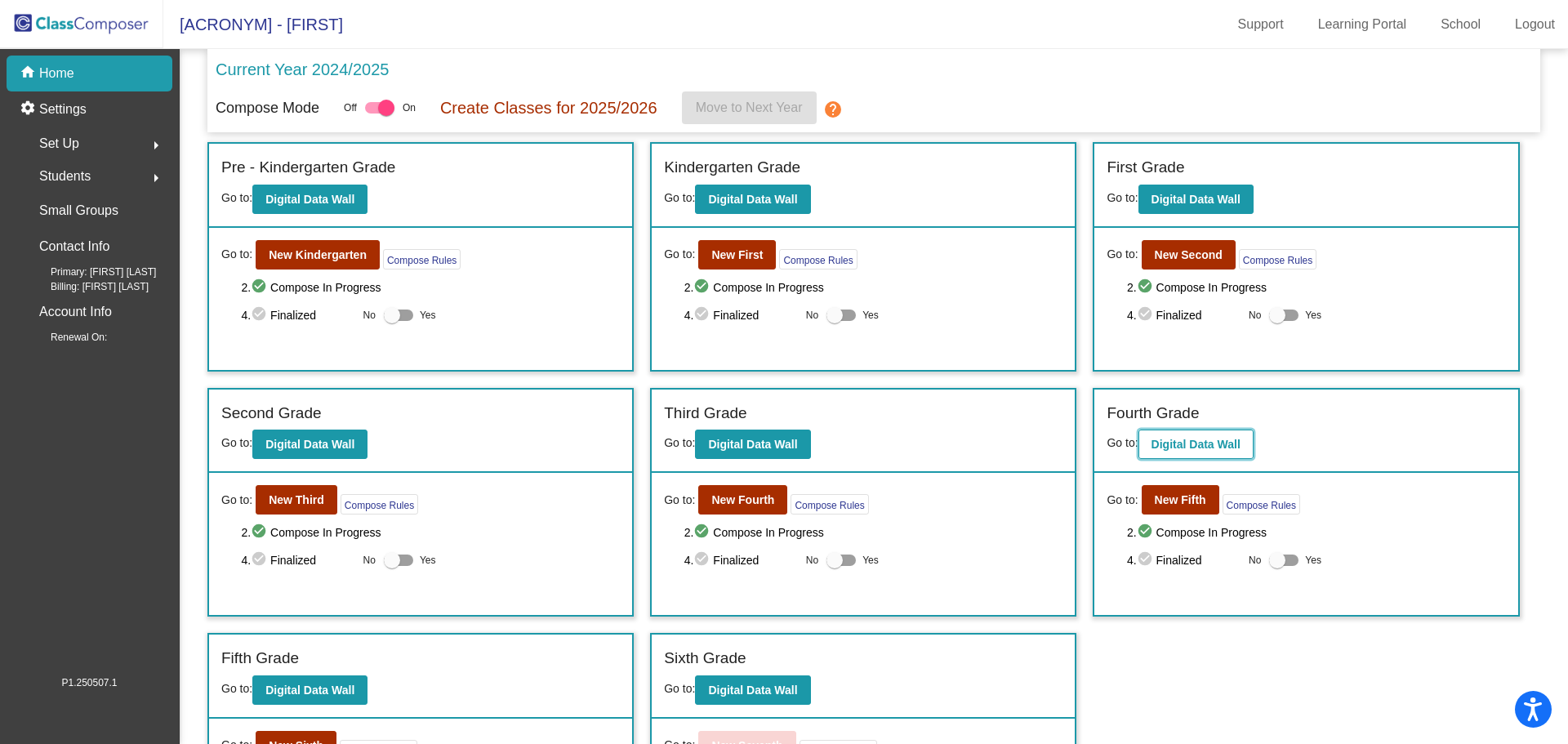 click on "Digital Data Wall" 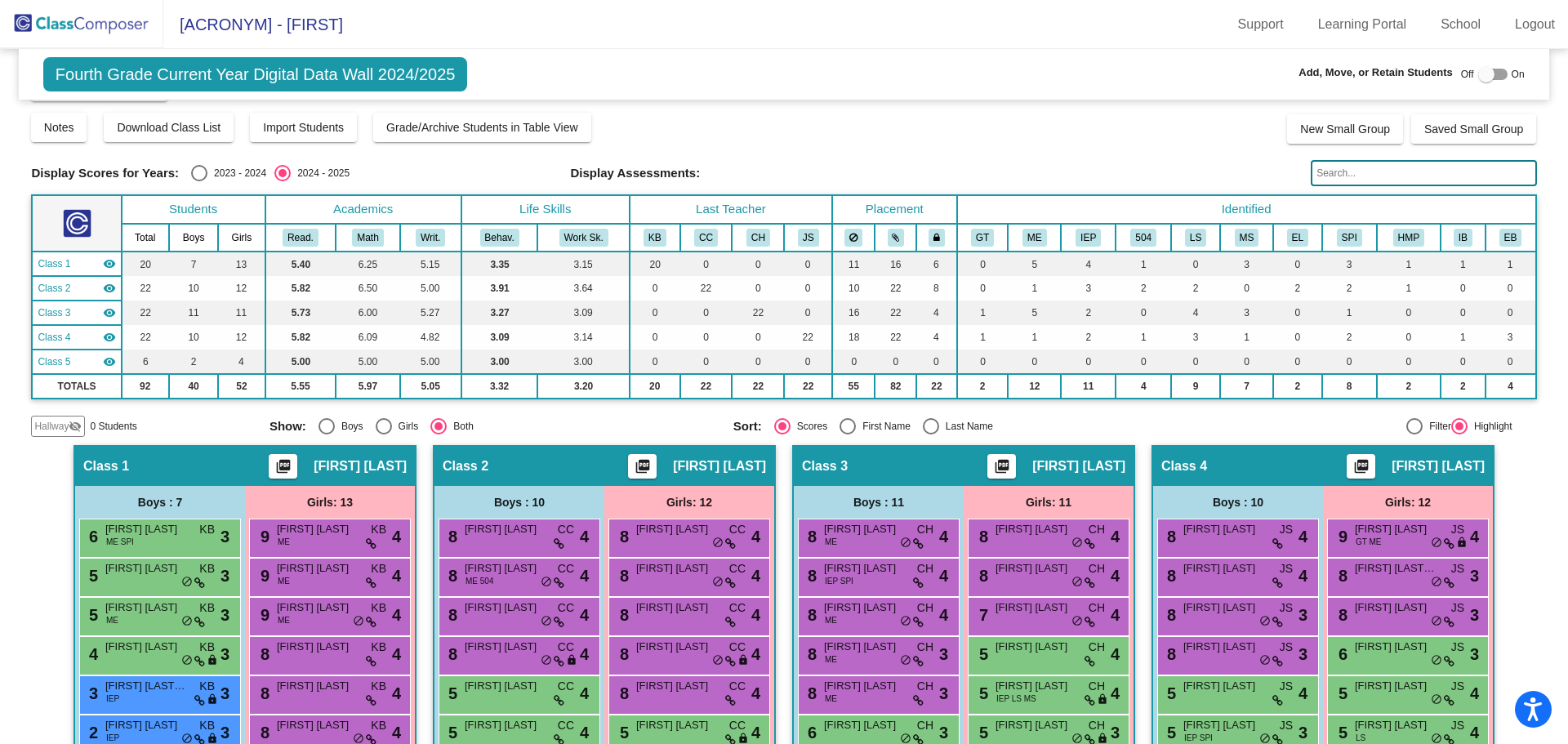 scroll, scrollTop: 0, scrollLeft: 0, axis: both 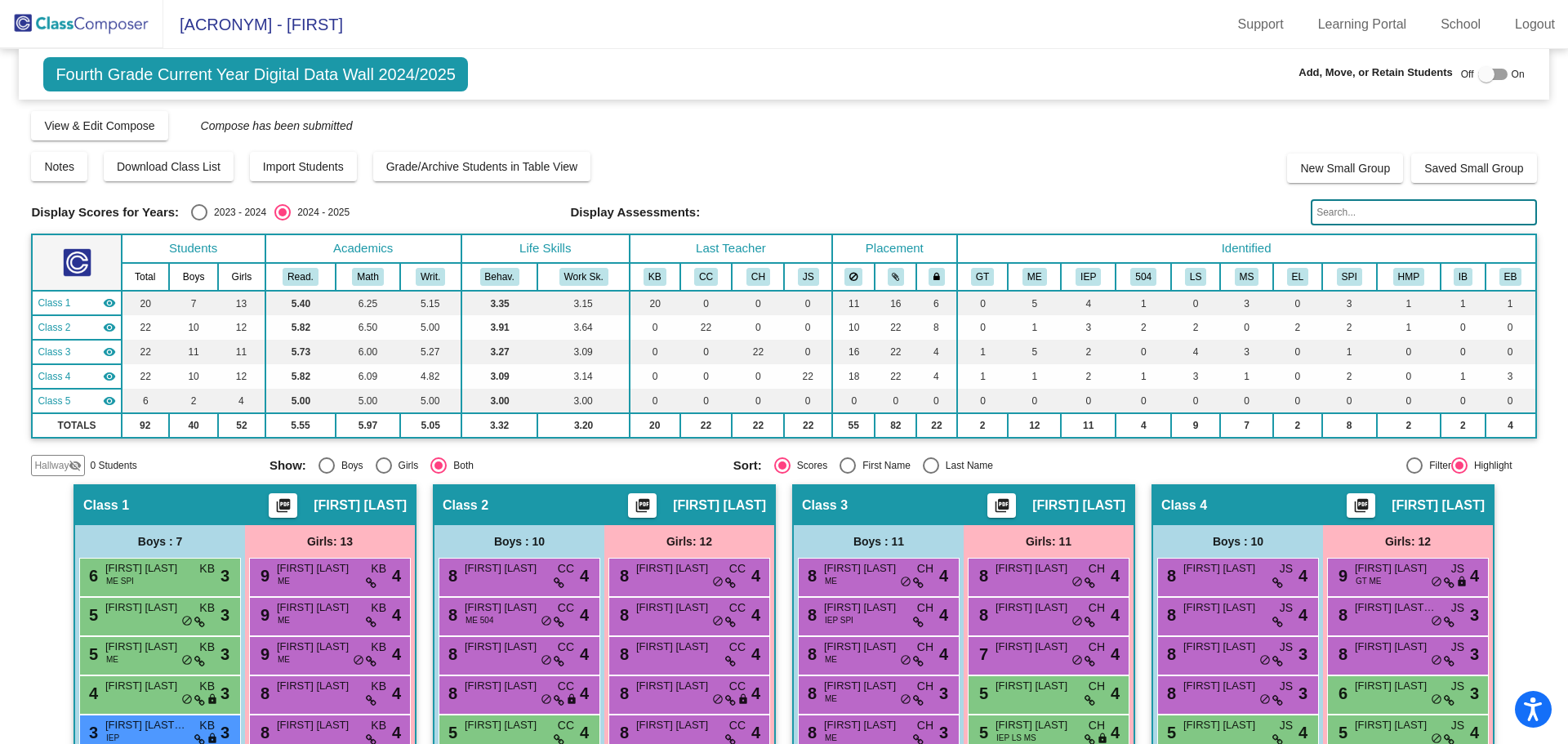 click 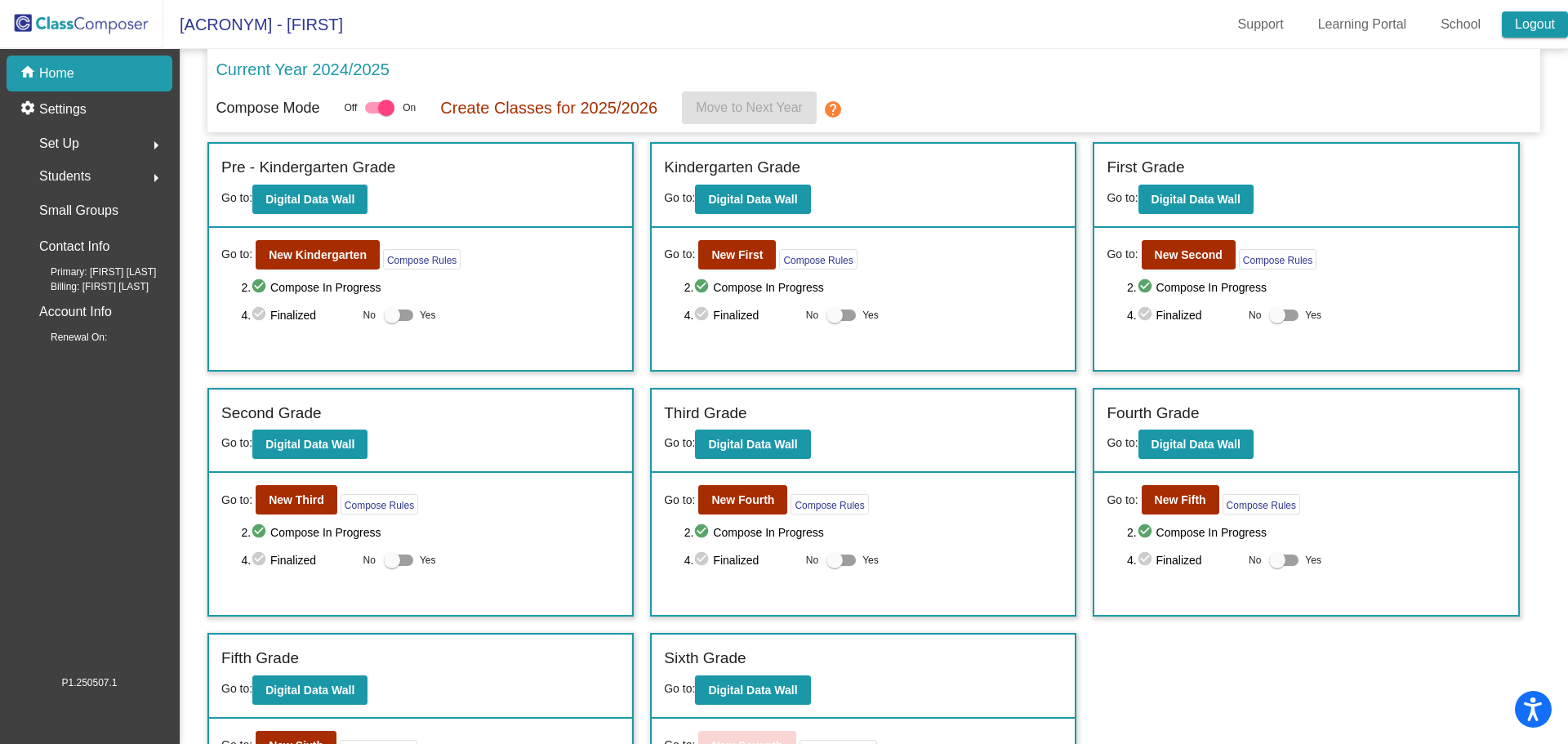 click on "Logout" 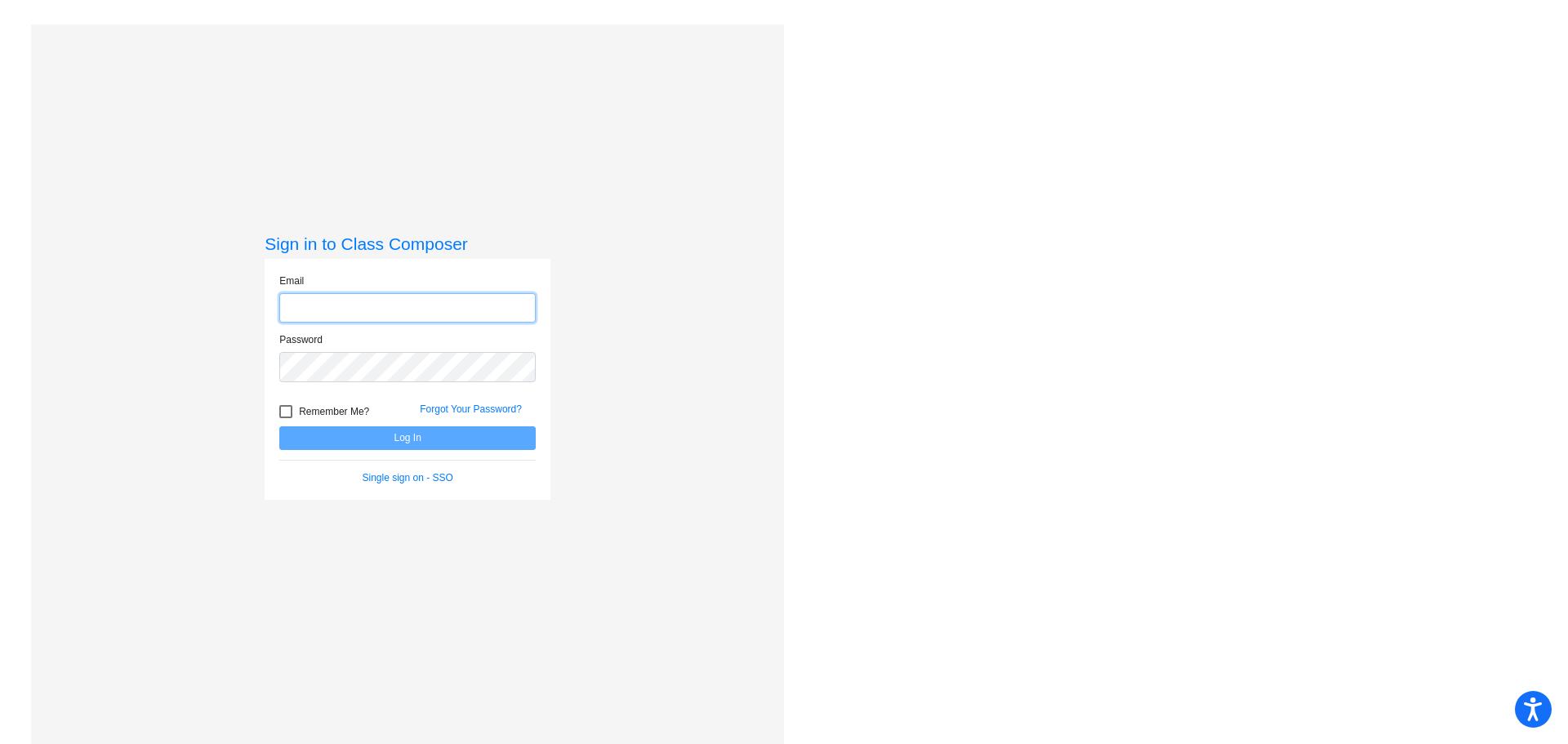 type on "[FIRST]+1@[DOMAIN]" 